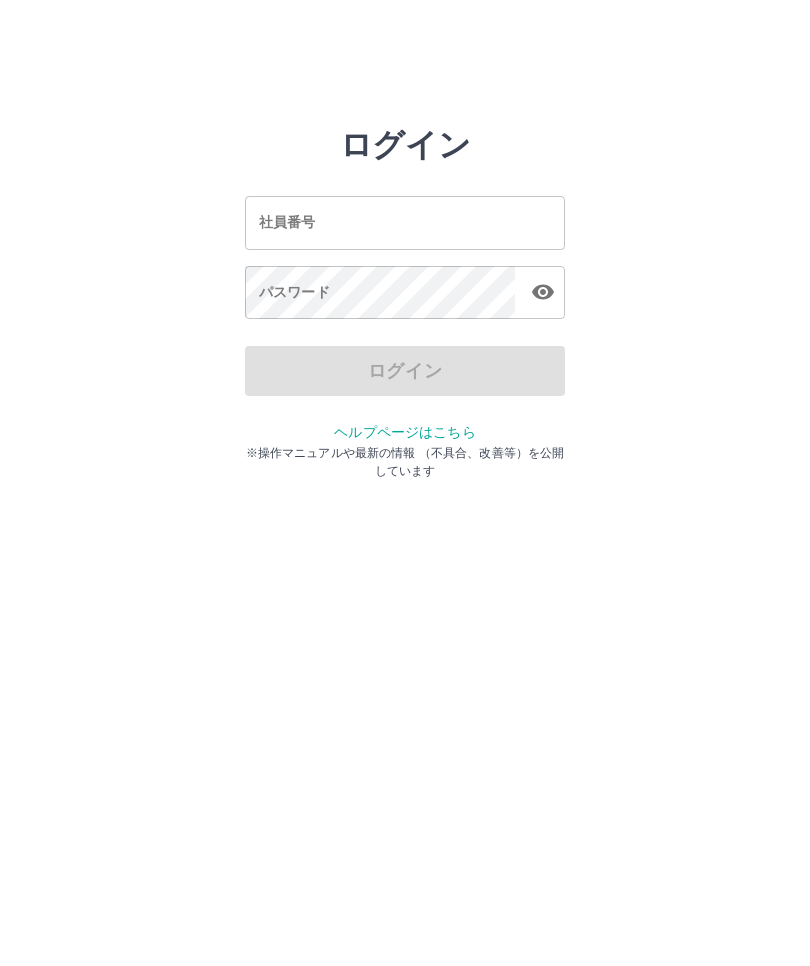 scroll, scrollTop: 0, scrollLeft: 0, axis: both 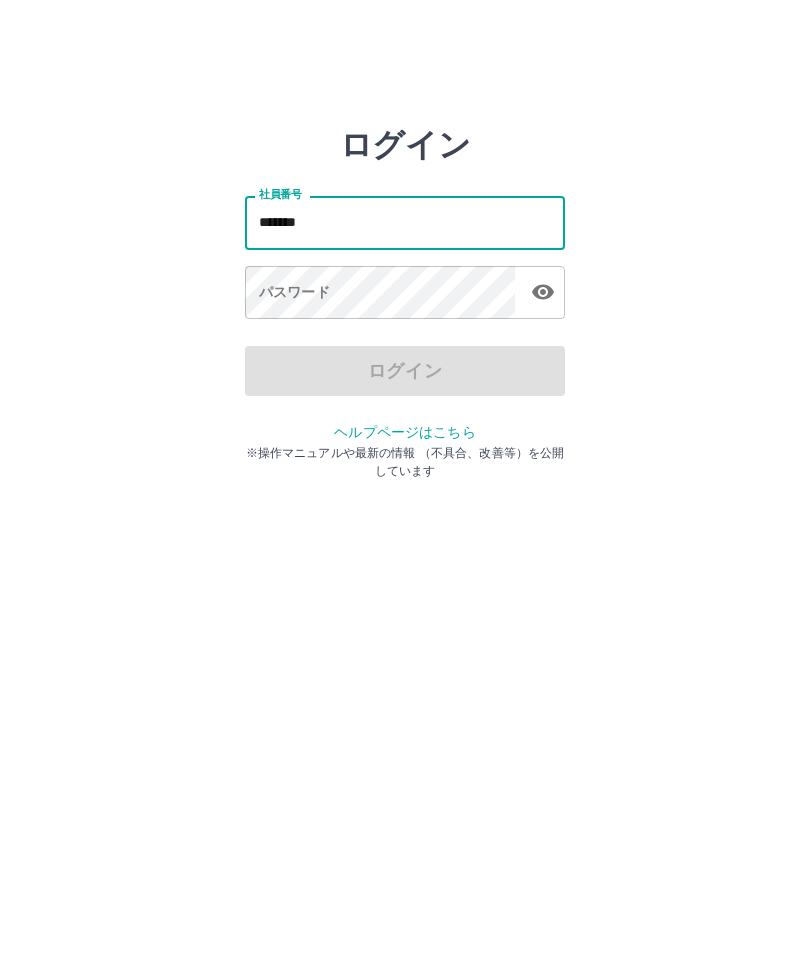 type on "*******" 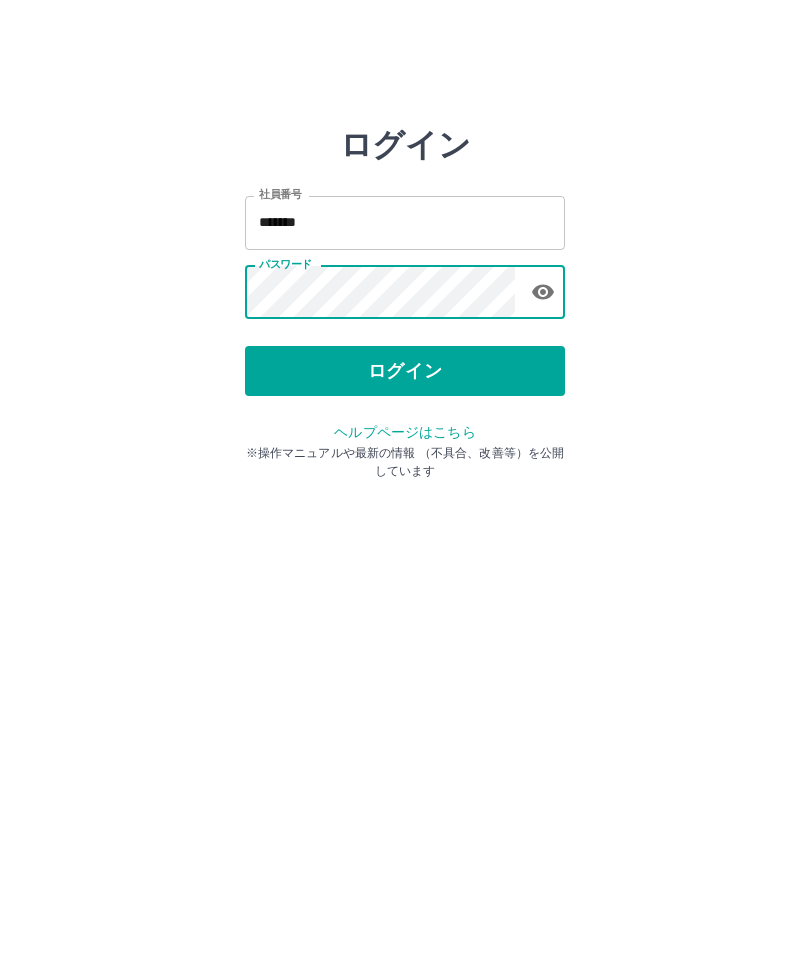 click on "ログイン" at bounding box center [405, 371] 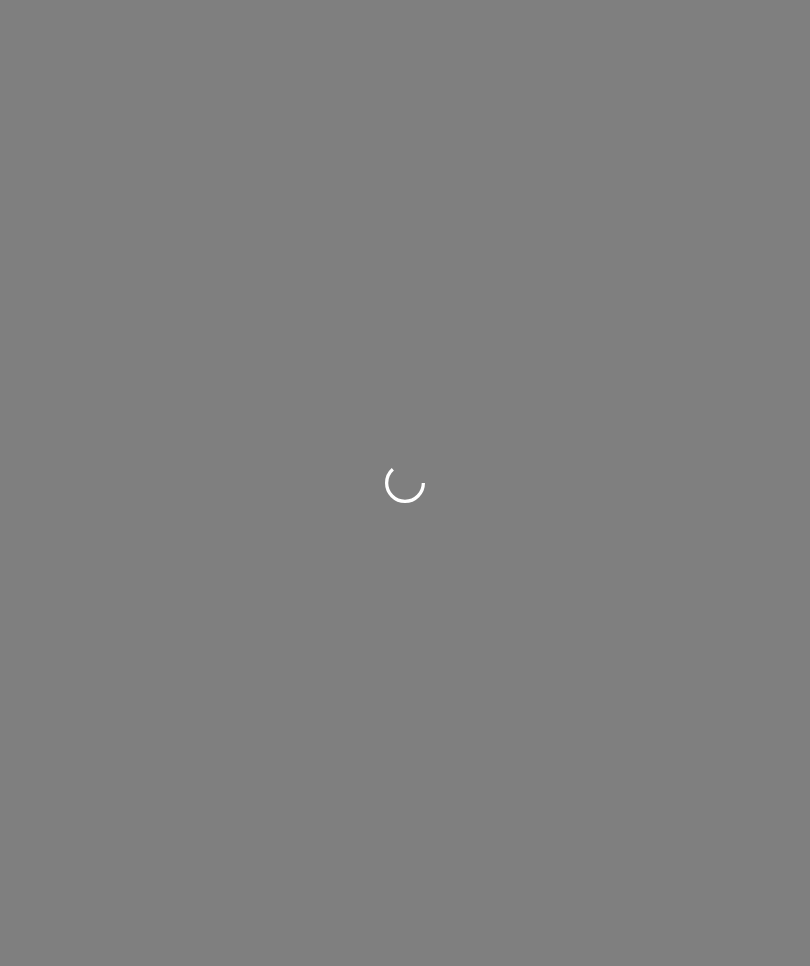 scroll, scrollTop: 0, scrollLeft: 0, axis: both 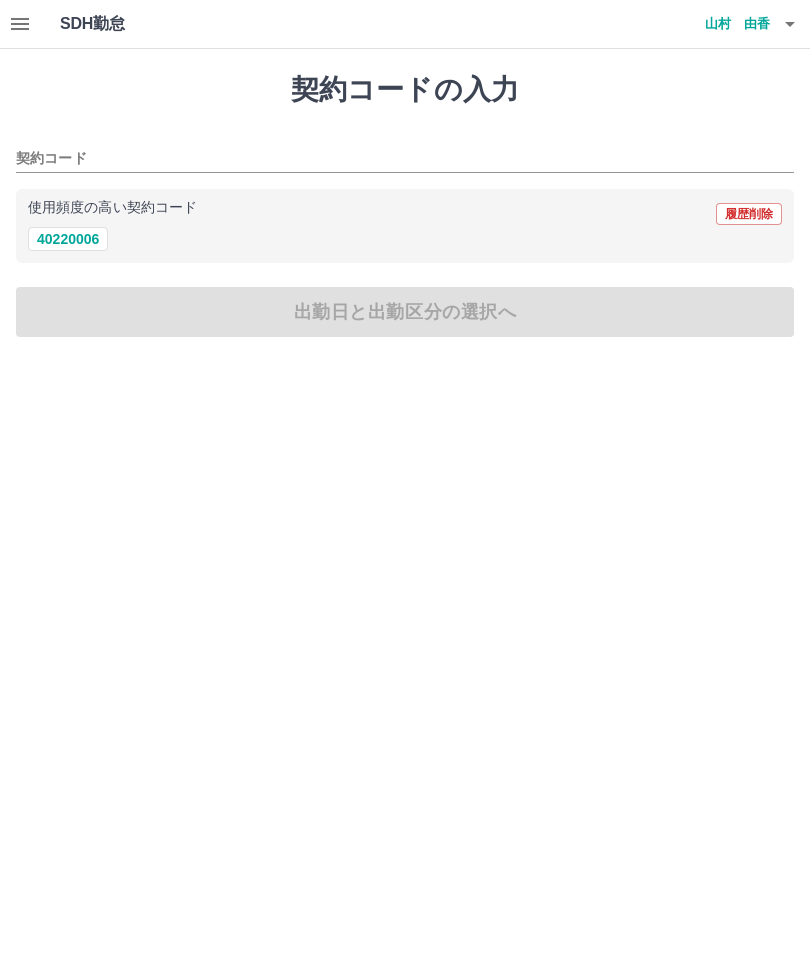 click on "40220006" at bounding box center (68, 239) 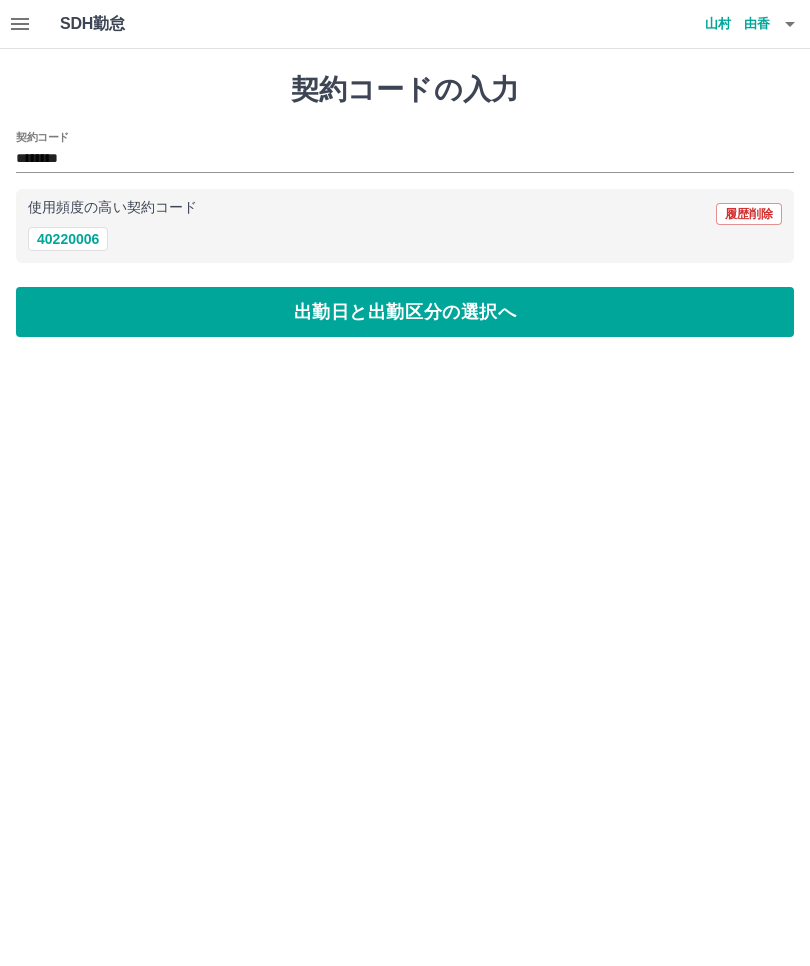 click on "出勤日と出勤区分の選択へ" at bounding box center [405, 312] 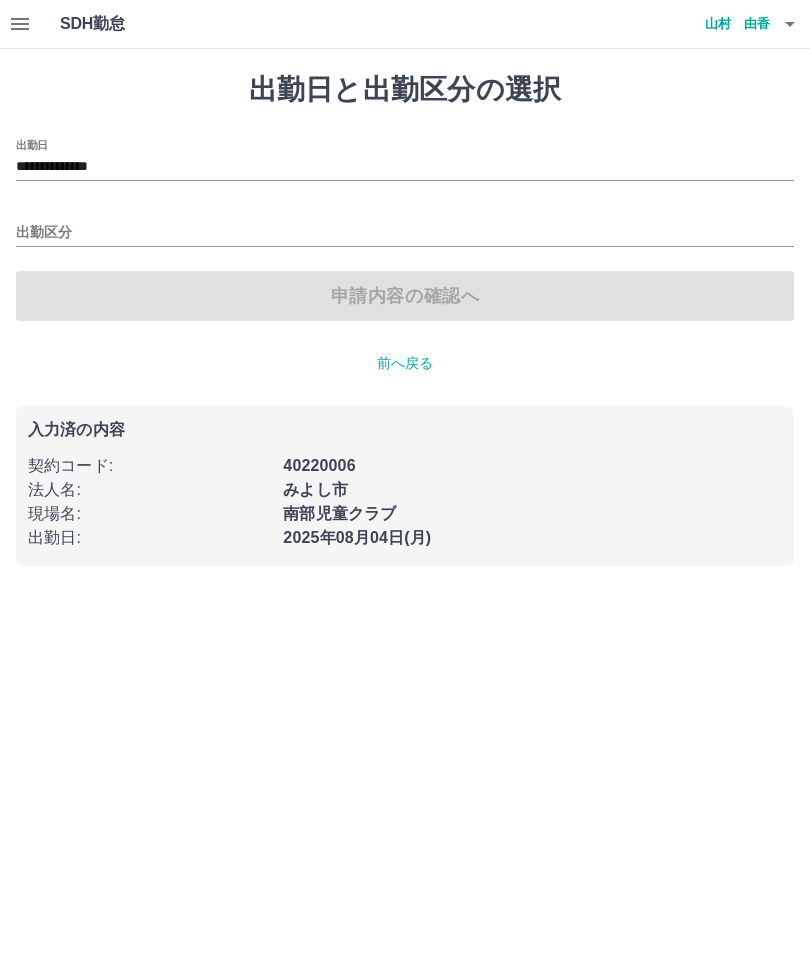 click on "**********" at bounding box center (405, 167) 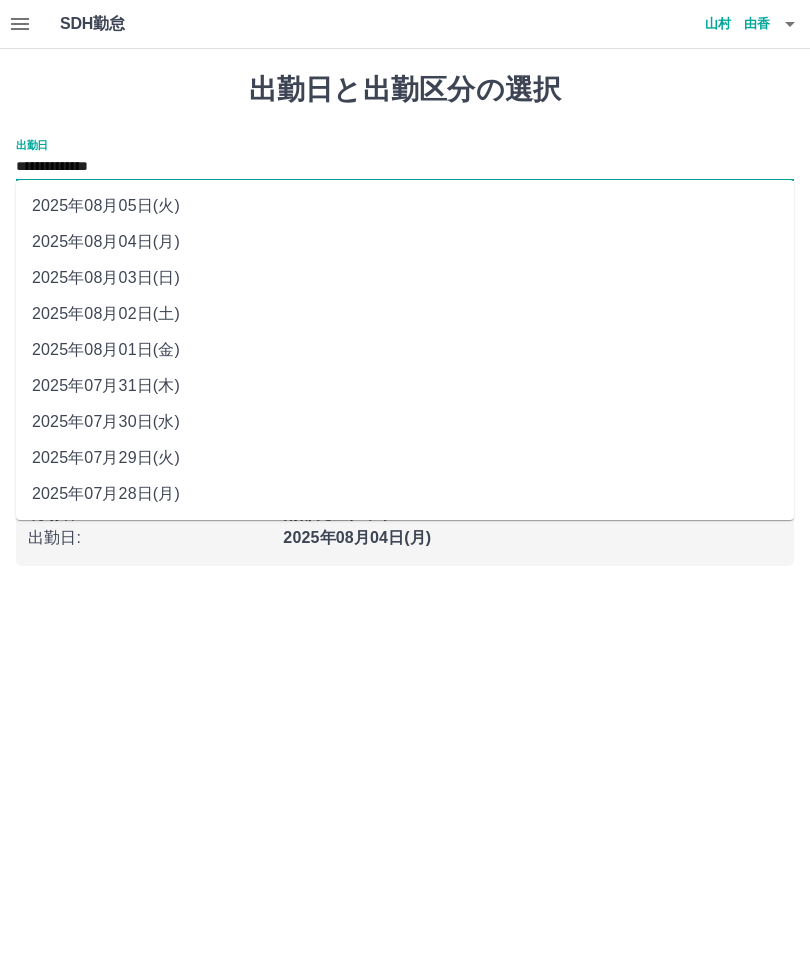 click on "2025年08月01日(金)" at bounding box center (405, 350) 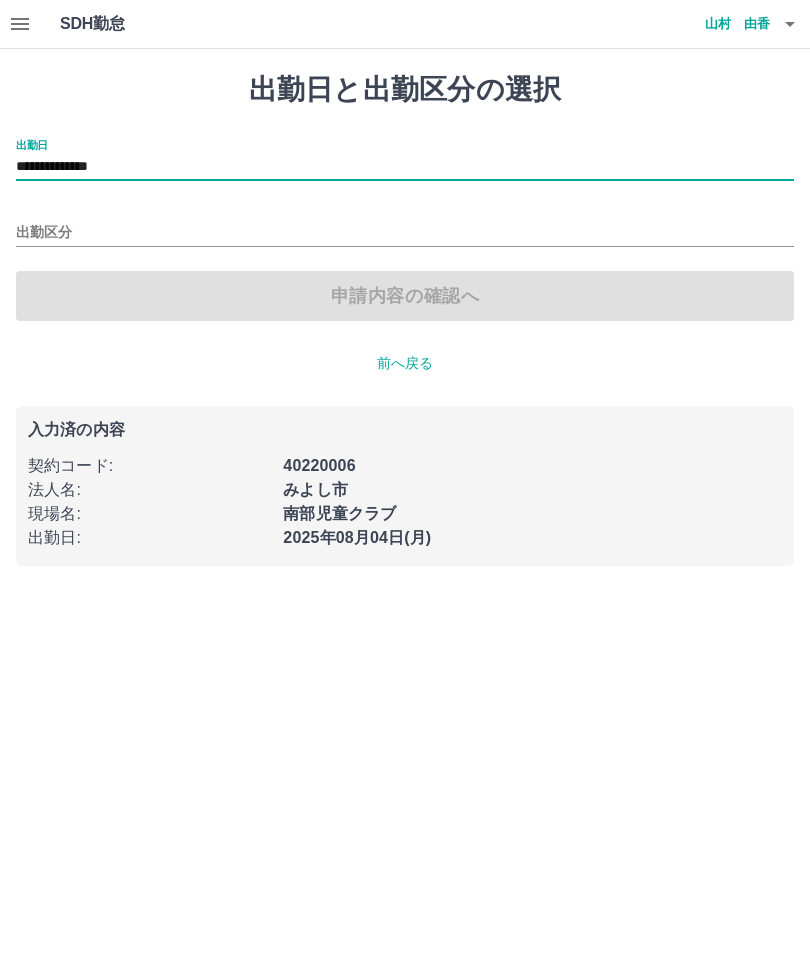 click on "出勤区分" at bounding box center [405, 233] 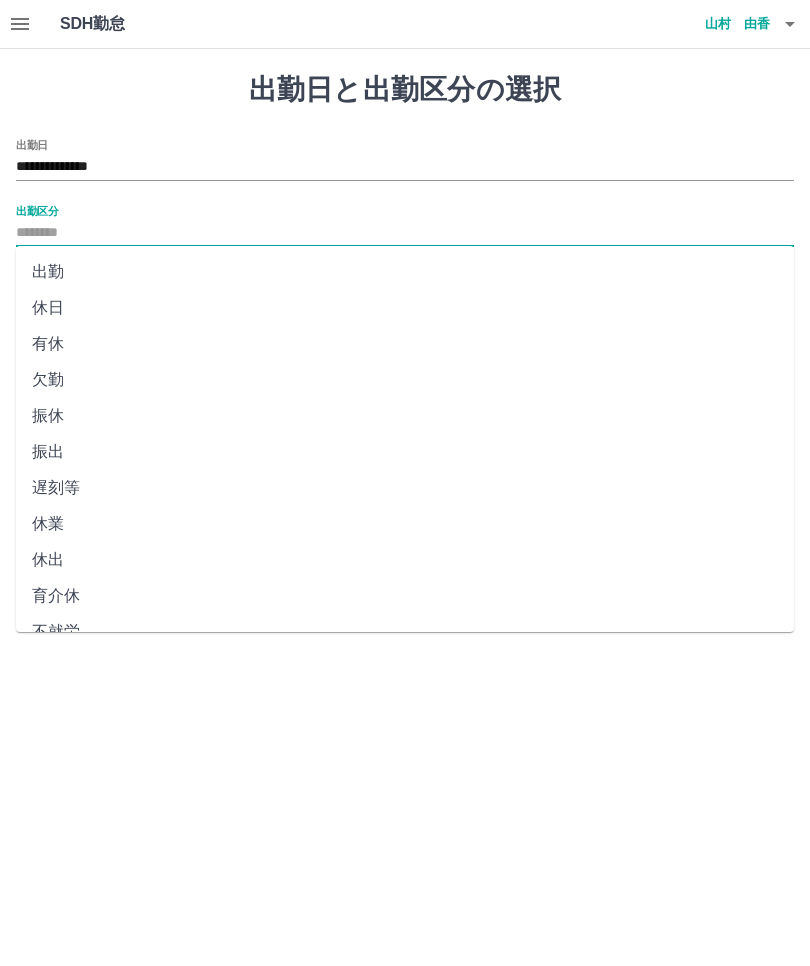 click on "休日" at bounding box center (405, 308) 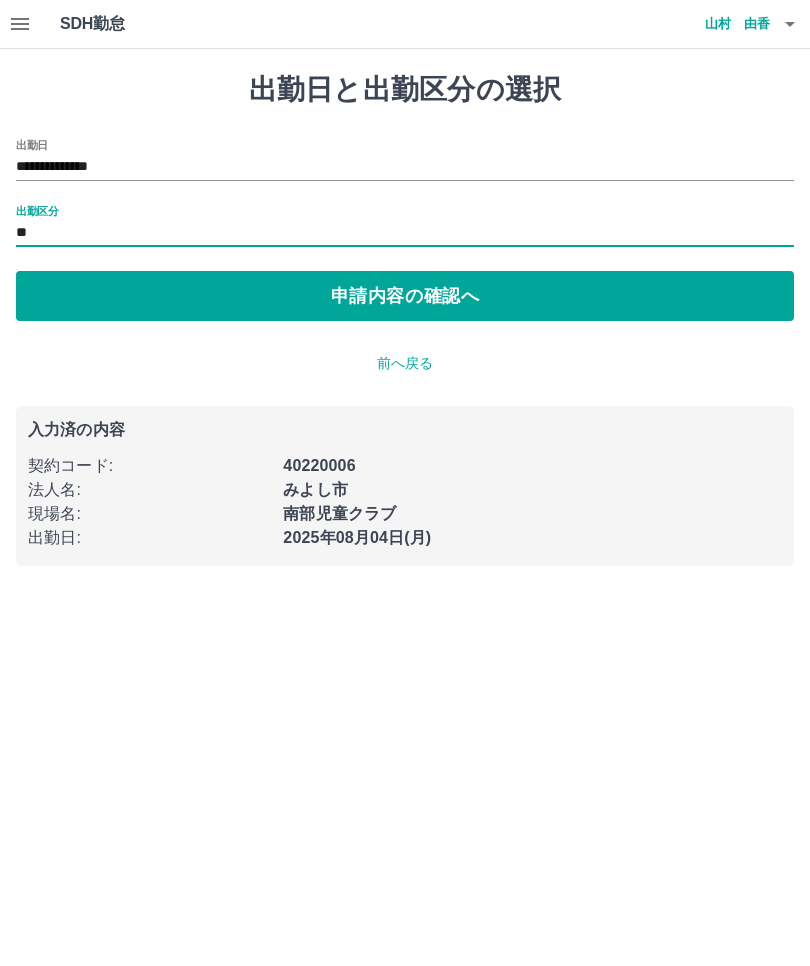 click on "申請内容の確認へ" at bounding box center (405, 296) 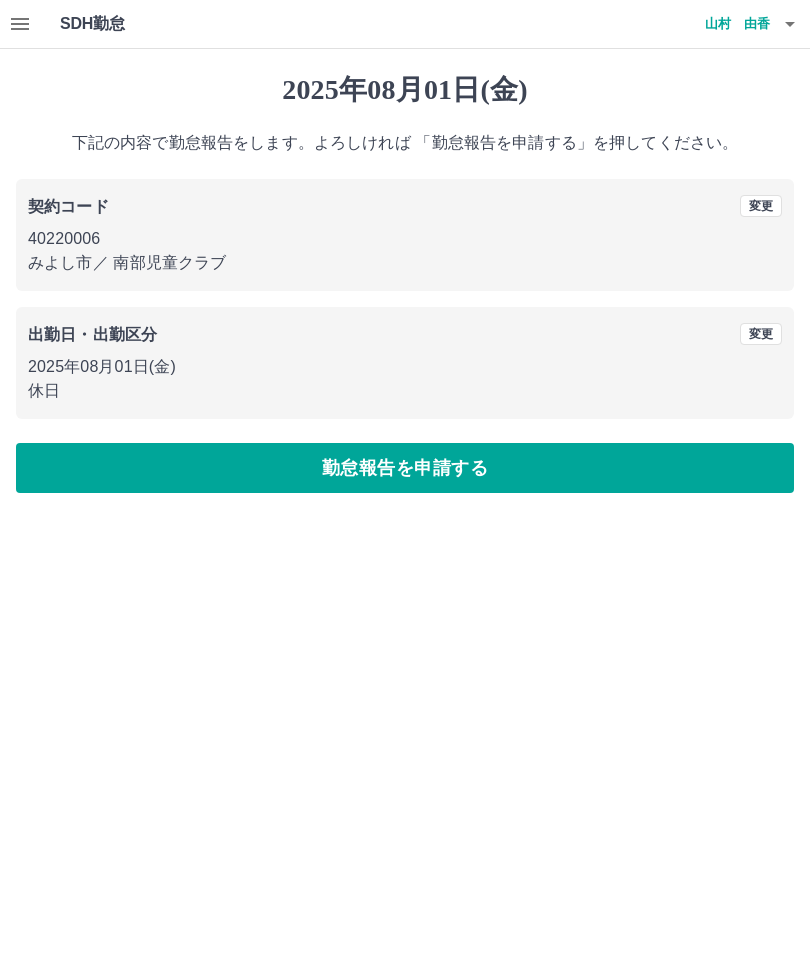 click on "勤怠報告を申請する" at bounding box center (405, 468) 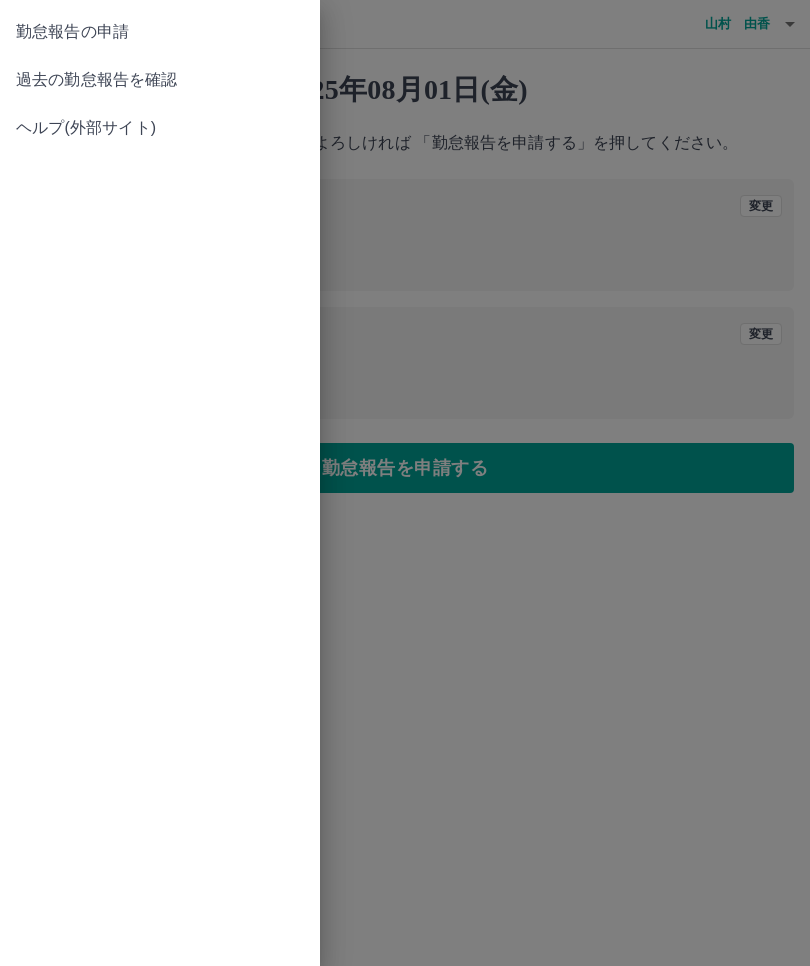 click on "勤怠報告の申請" at bounding box center (160, 32) 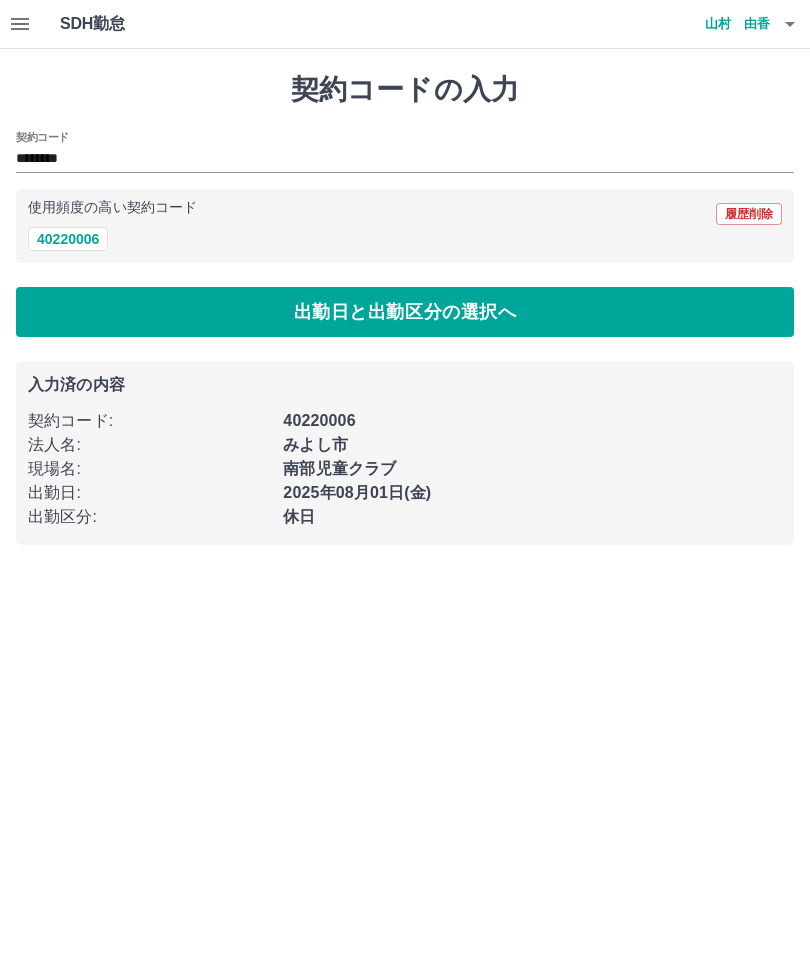 click on "出勤日と出勤区分の選択へ" at bounding box center [405, 312] 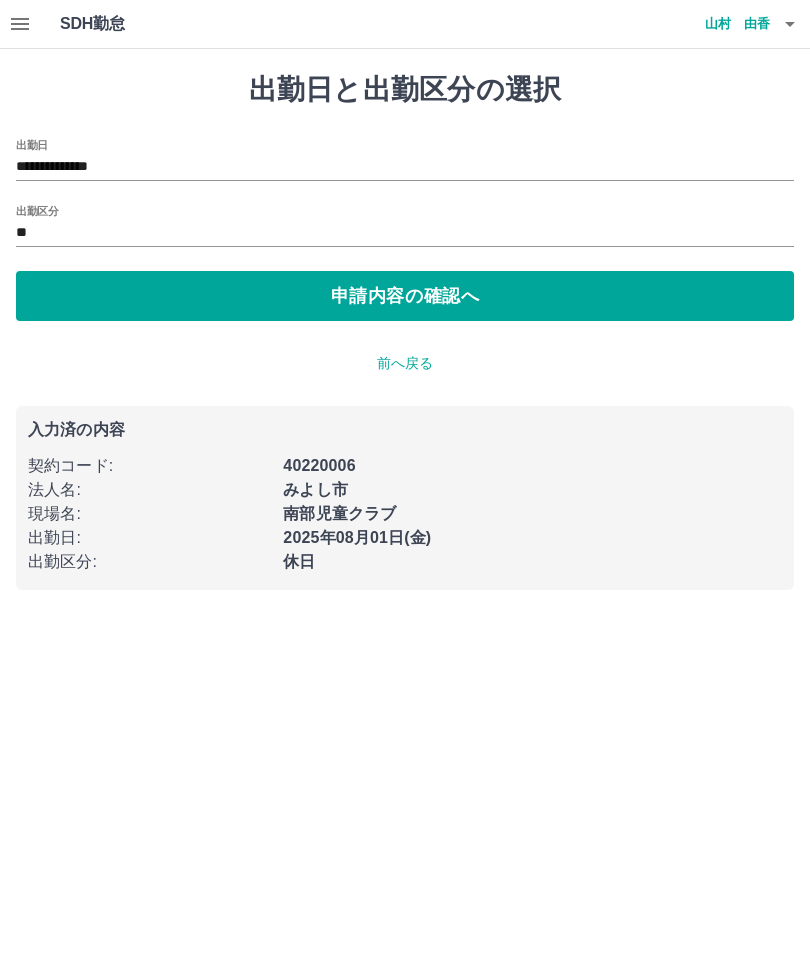 click on "**********" at bounding box center [405, 167] 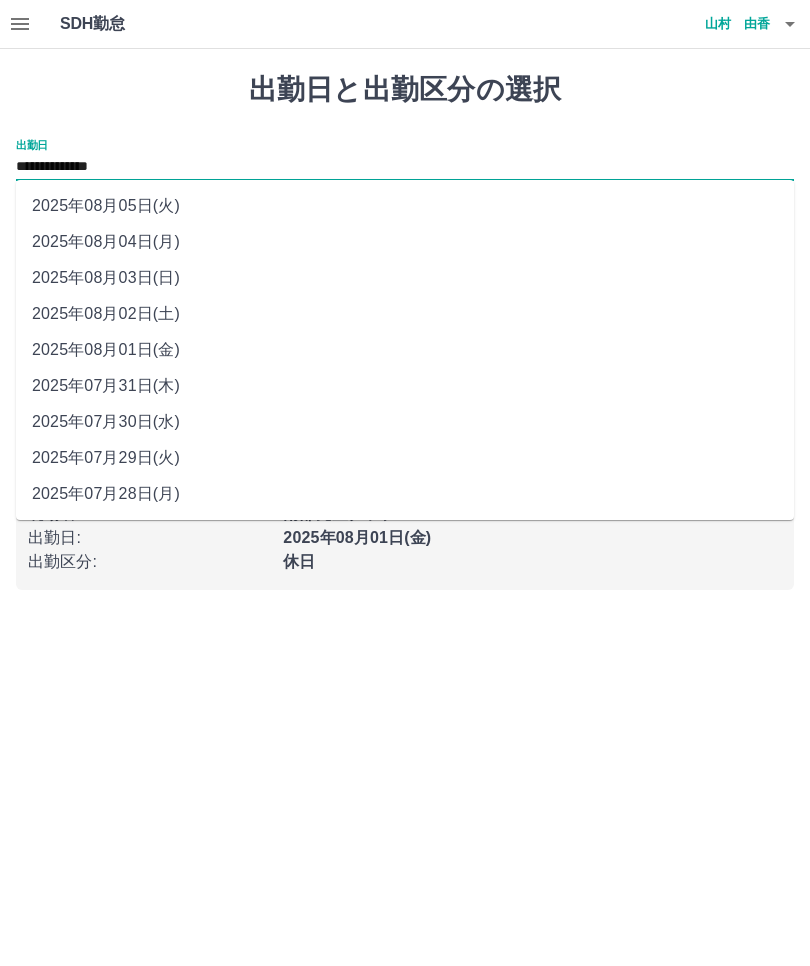 click on "2025年08月02日(土)" at bounding box center (405, 314) 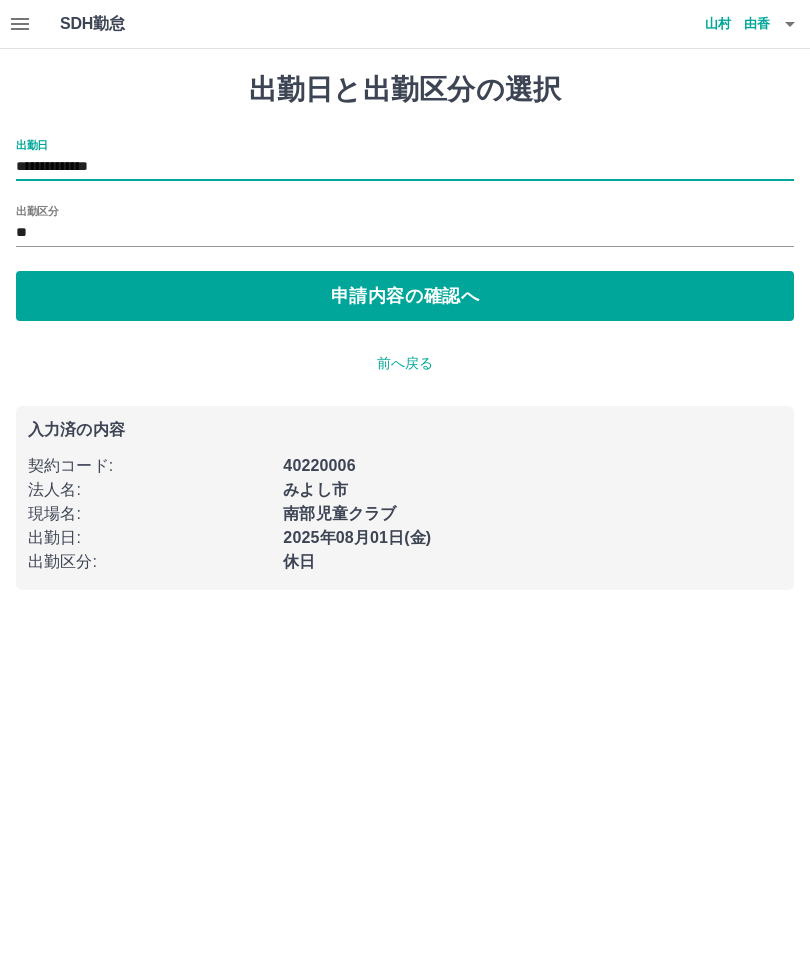 type on "**********" 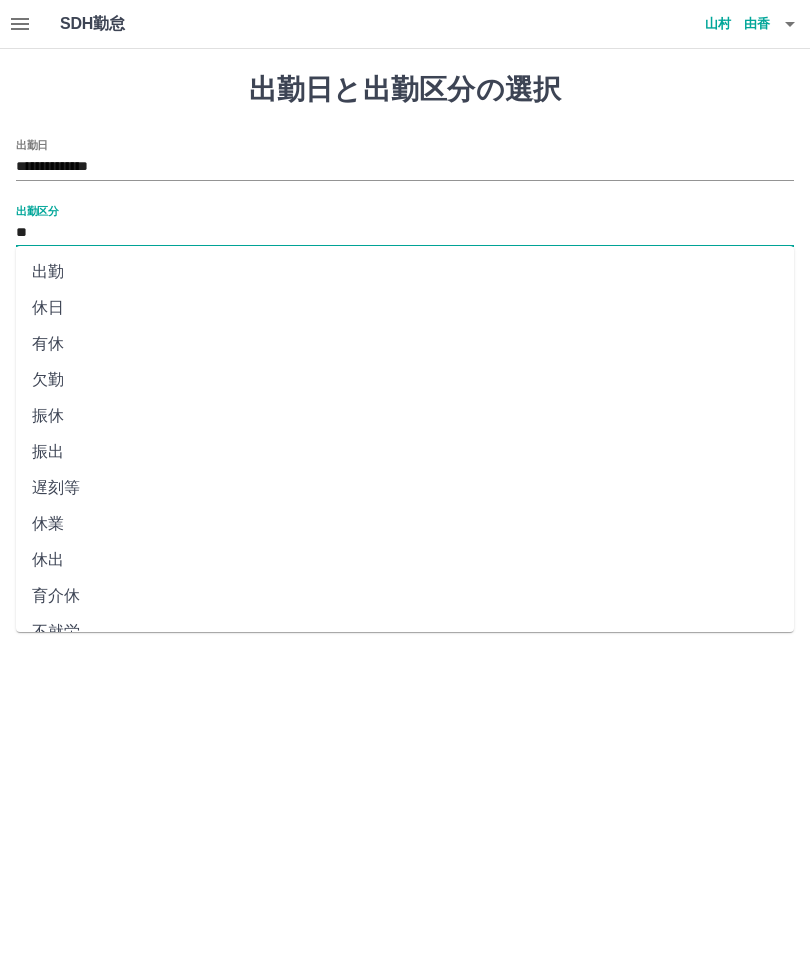 click on "**" at bounding box center (405, 233) 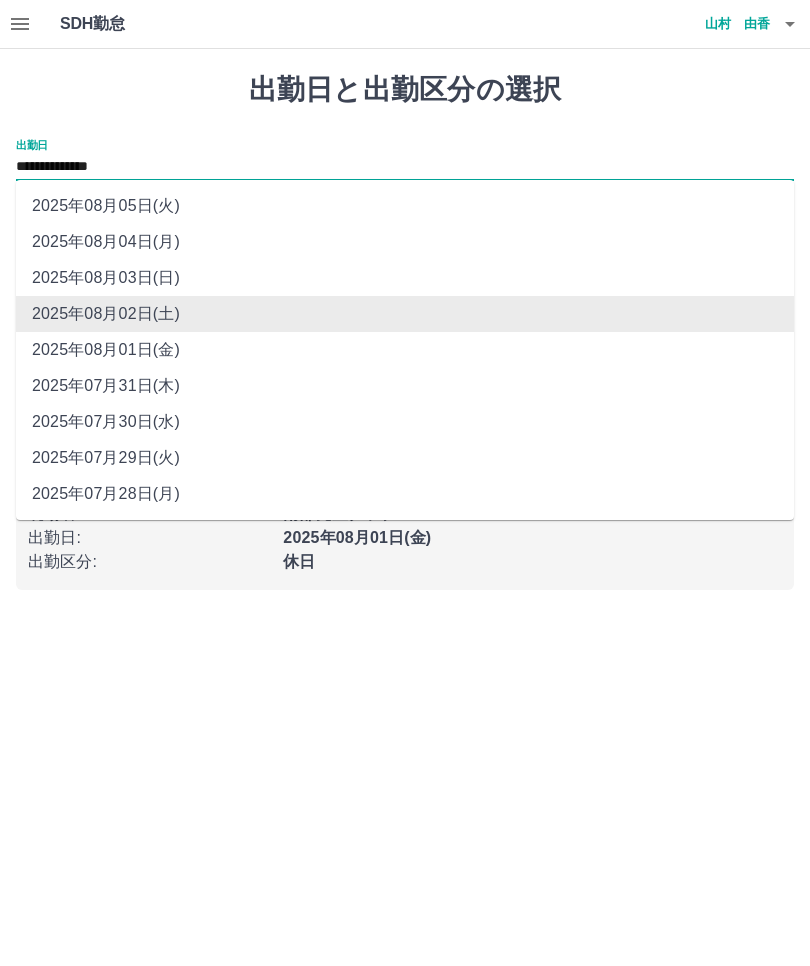click 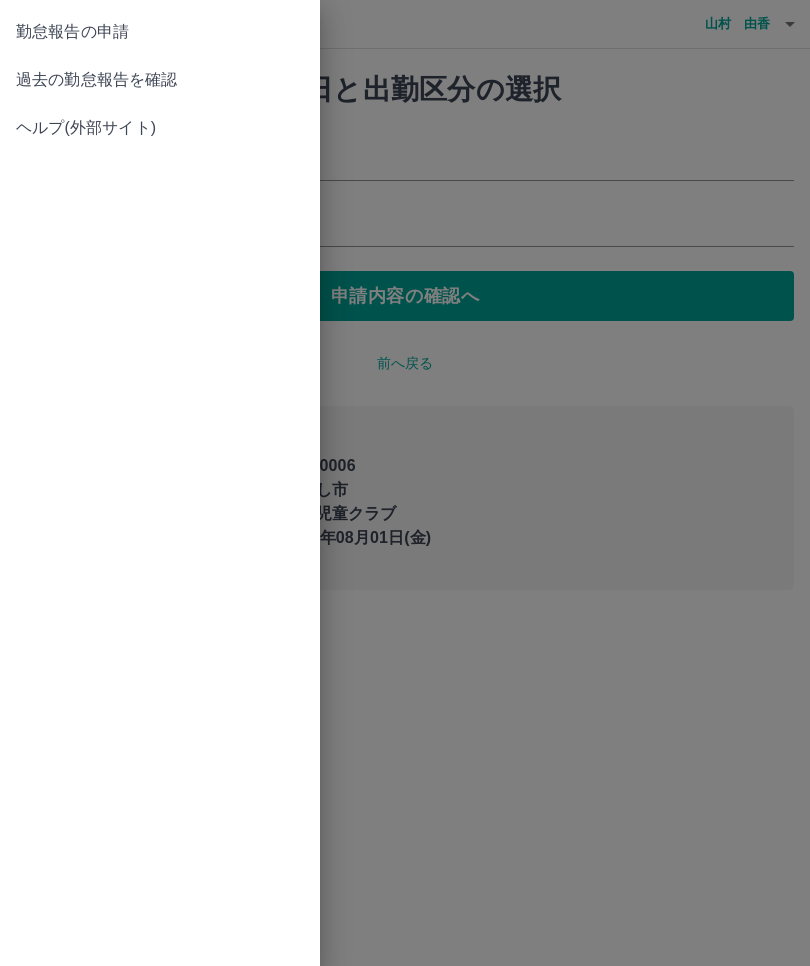 click on "過去の勤怠報告を確認" at bounding box center [160, 80] 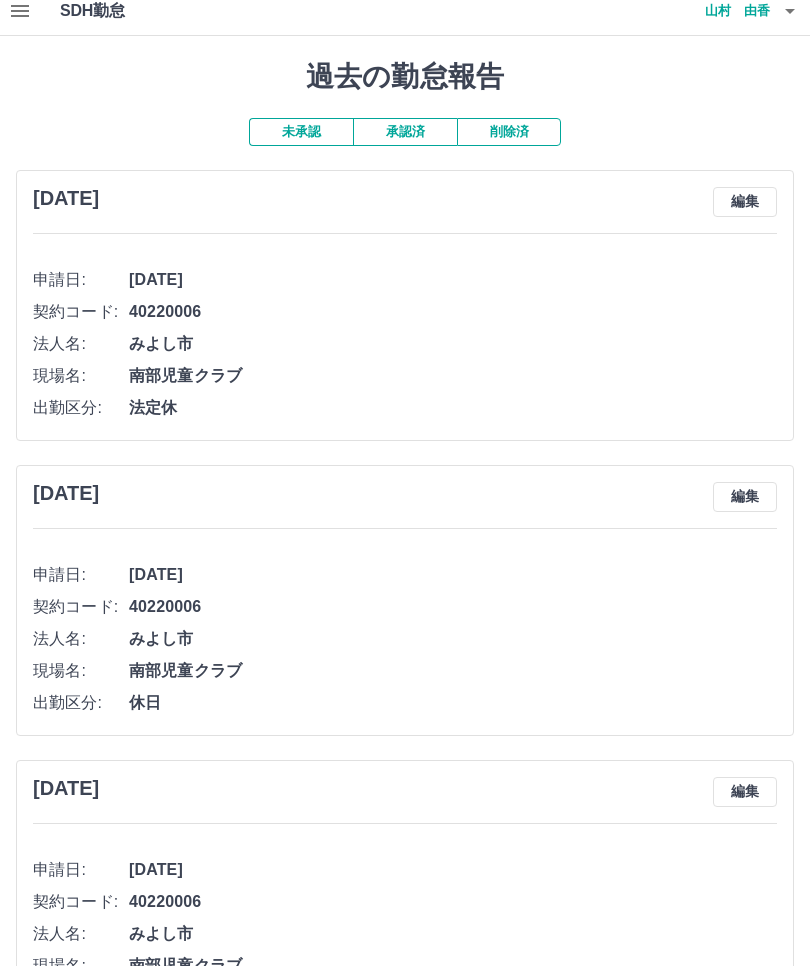 scroll, scrollTop: 0, scrollLeft: 0, axis: both 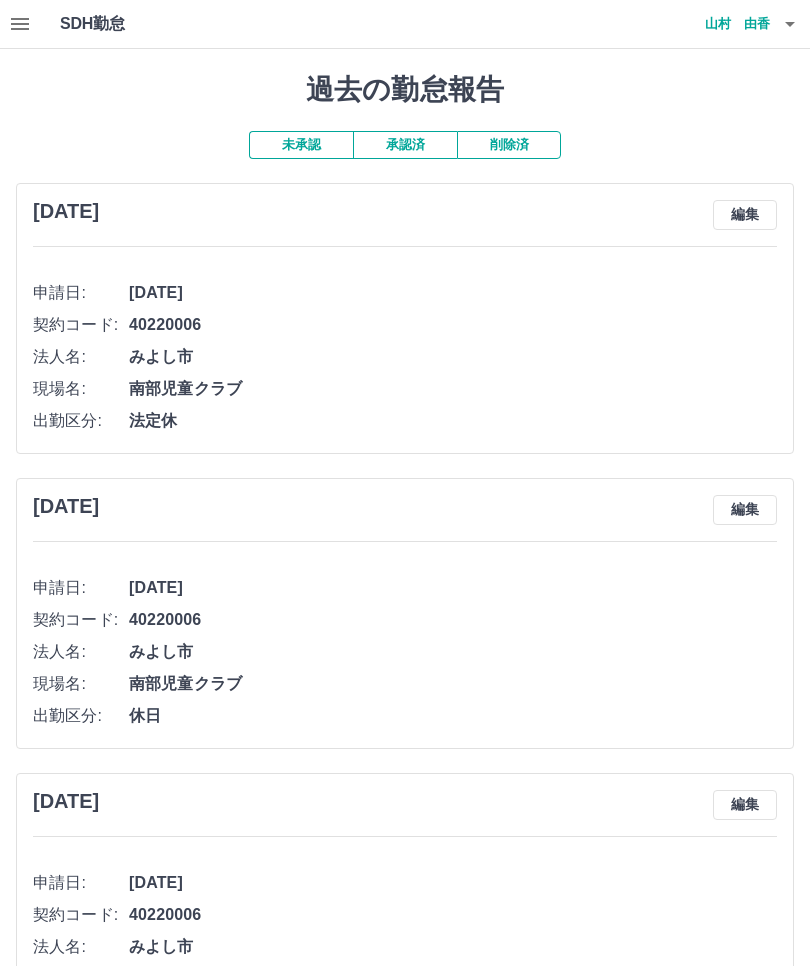 click at bounding box center (20, 24) 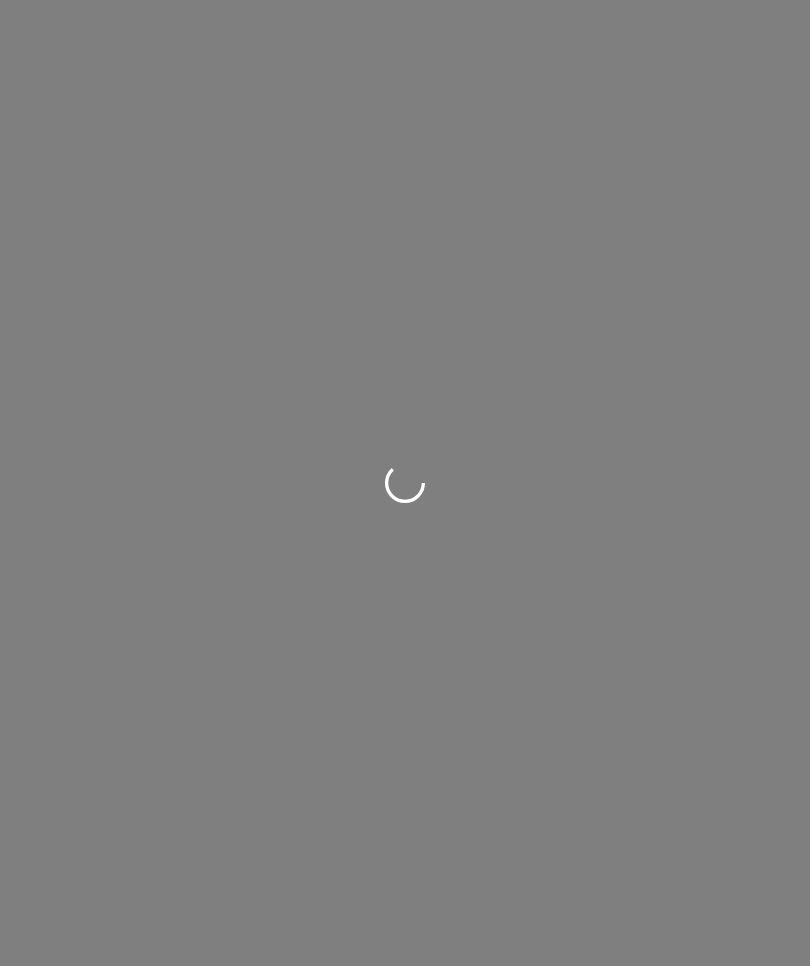 scroll, scrollTop: 0, scrollLeft: 0, axis: both 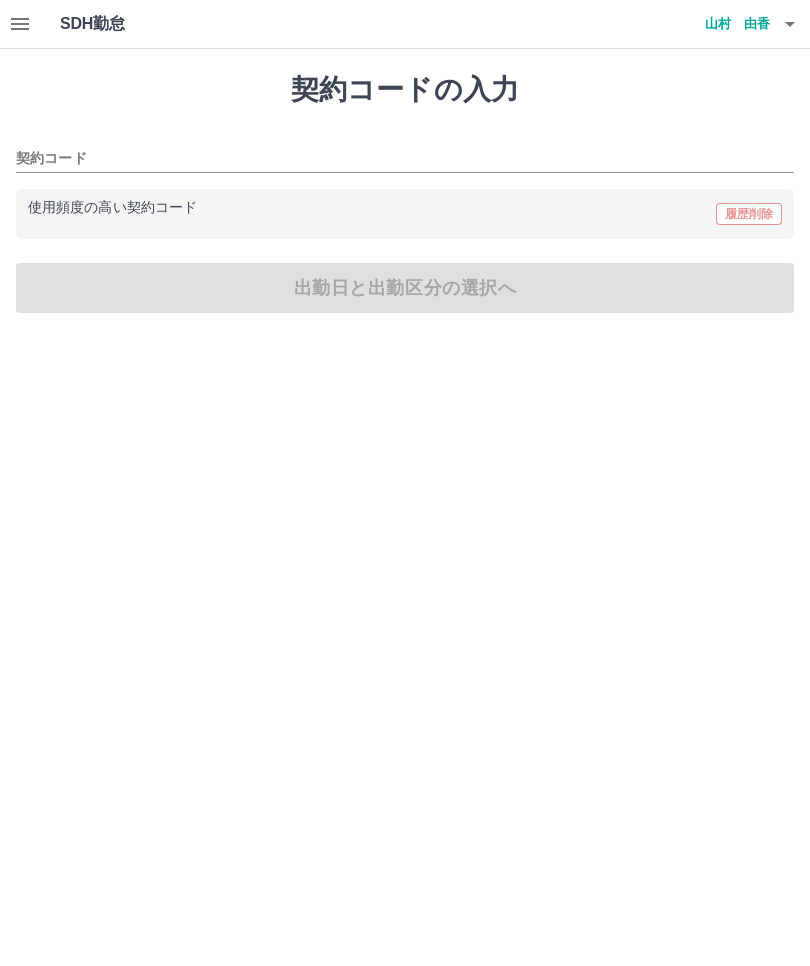 type on "********" 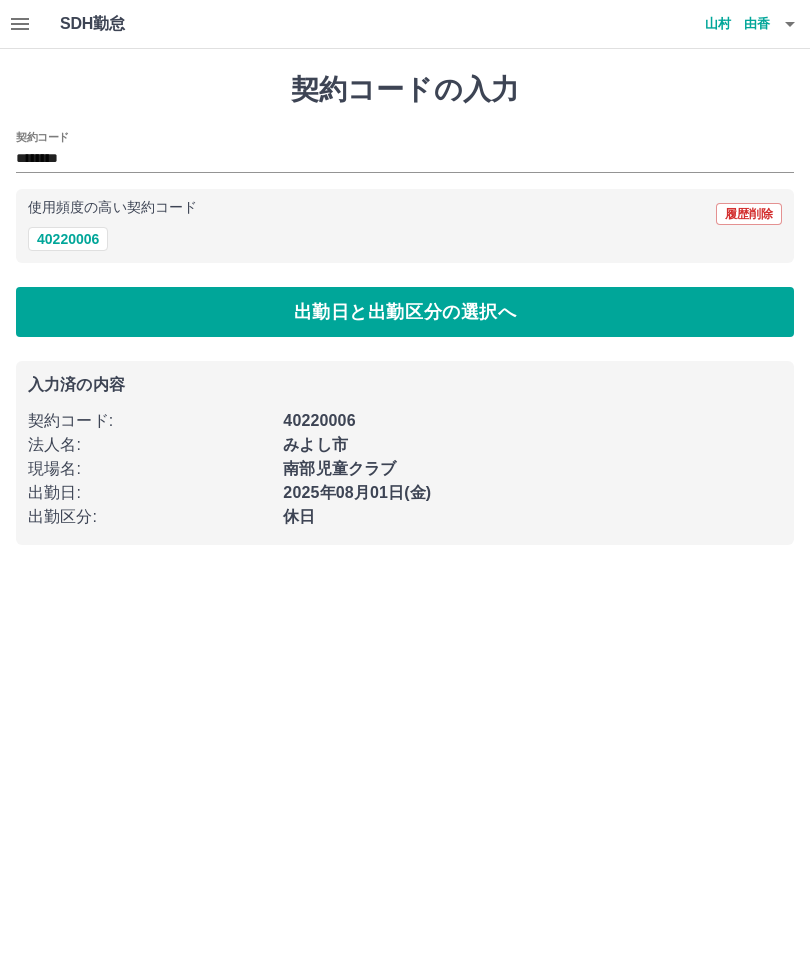 click on "出勤日と出勤区分の選択へ" at bounding box center [405, 312] 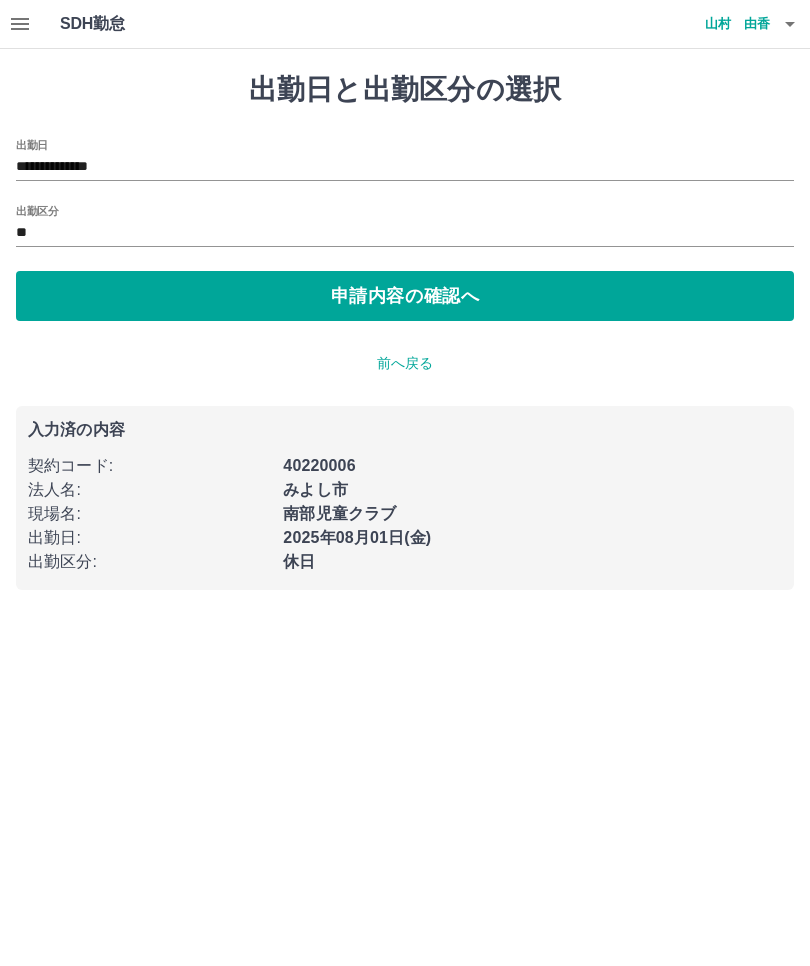 click on "**********" at bounding box center (405, 167) 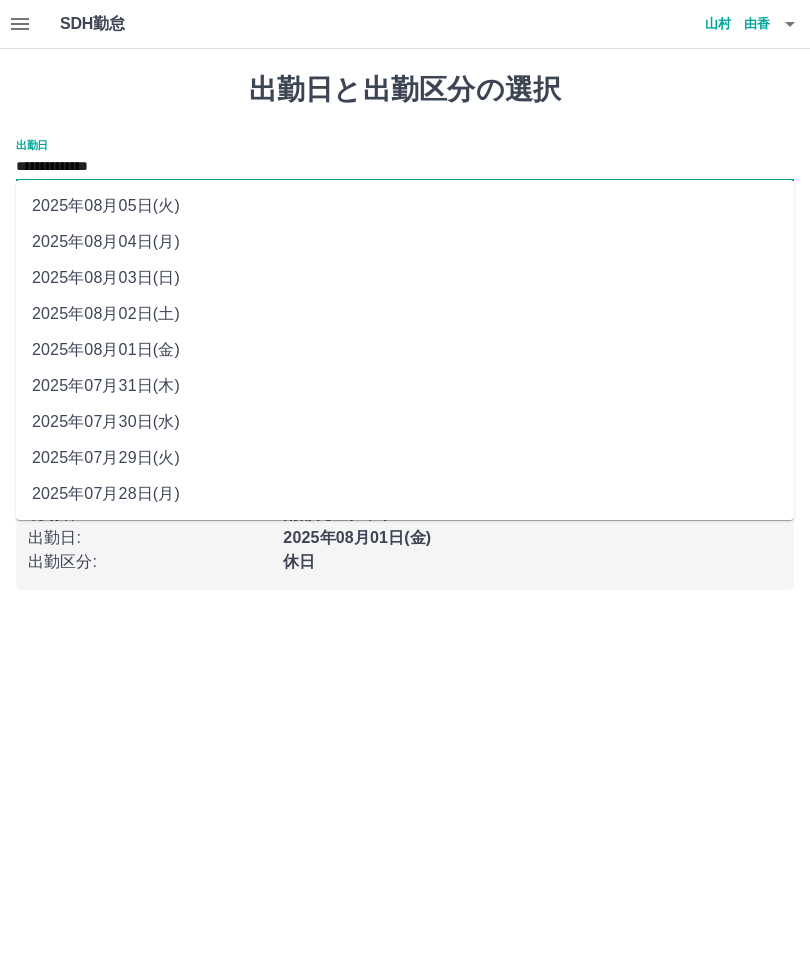click on "2025年08月02日(土)" at bounding box center (405, 314) 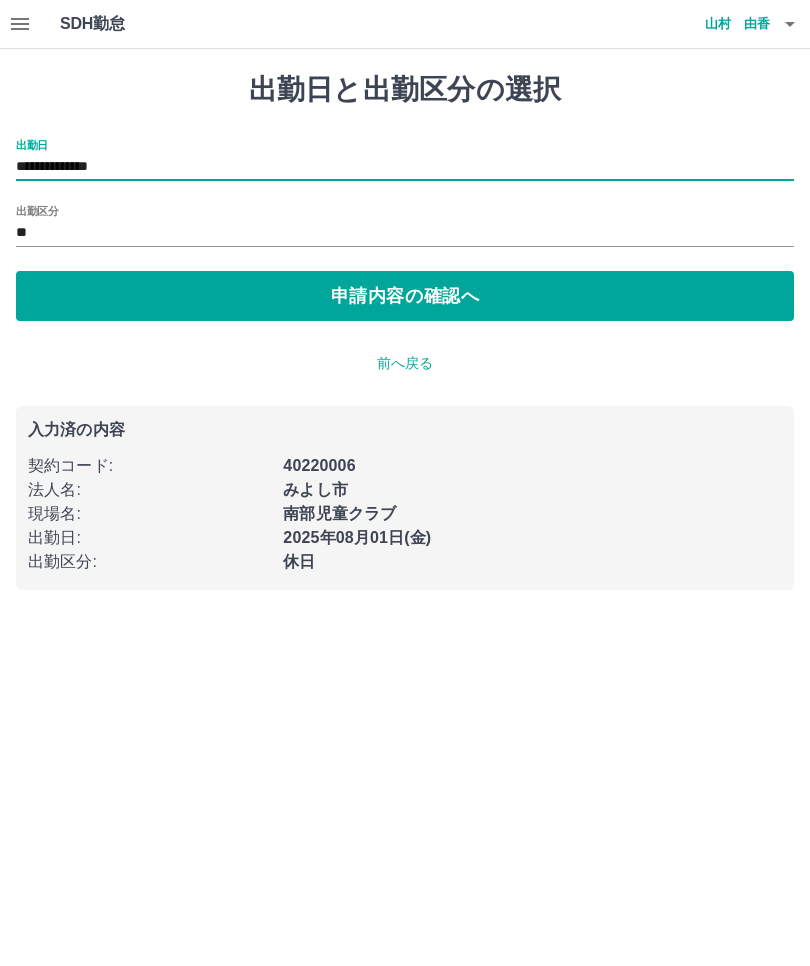 click on "申請内容の確認へ" at bounding box center (405, 296) 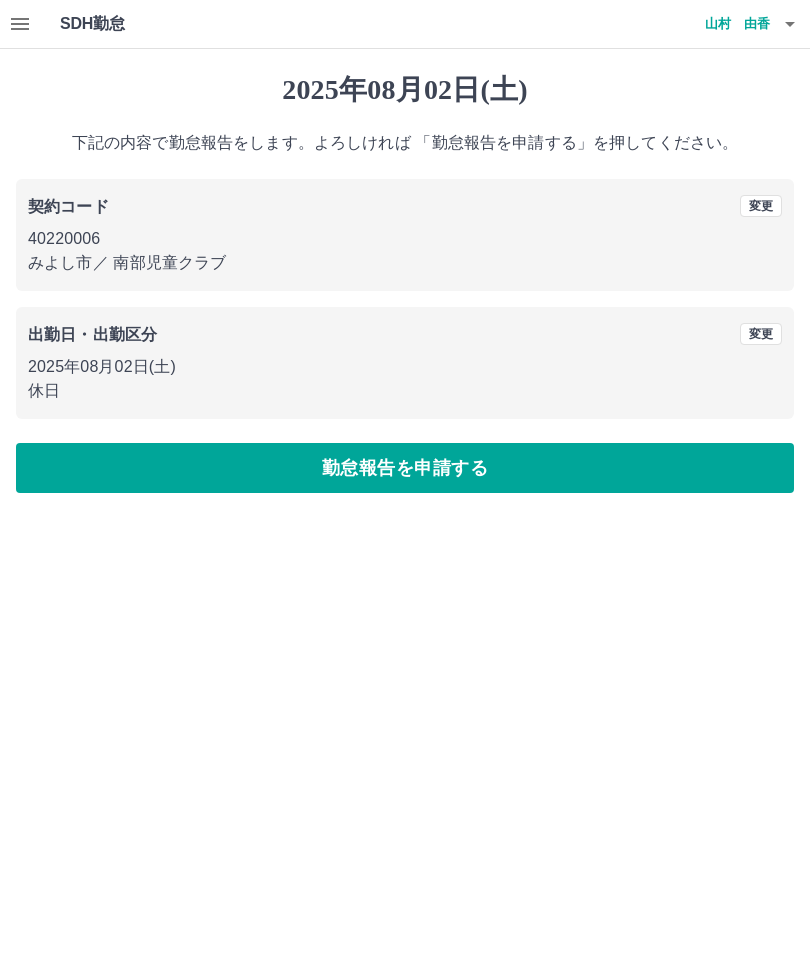 click on "勤怠報告を申請する" at bounding box center [405, 468] 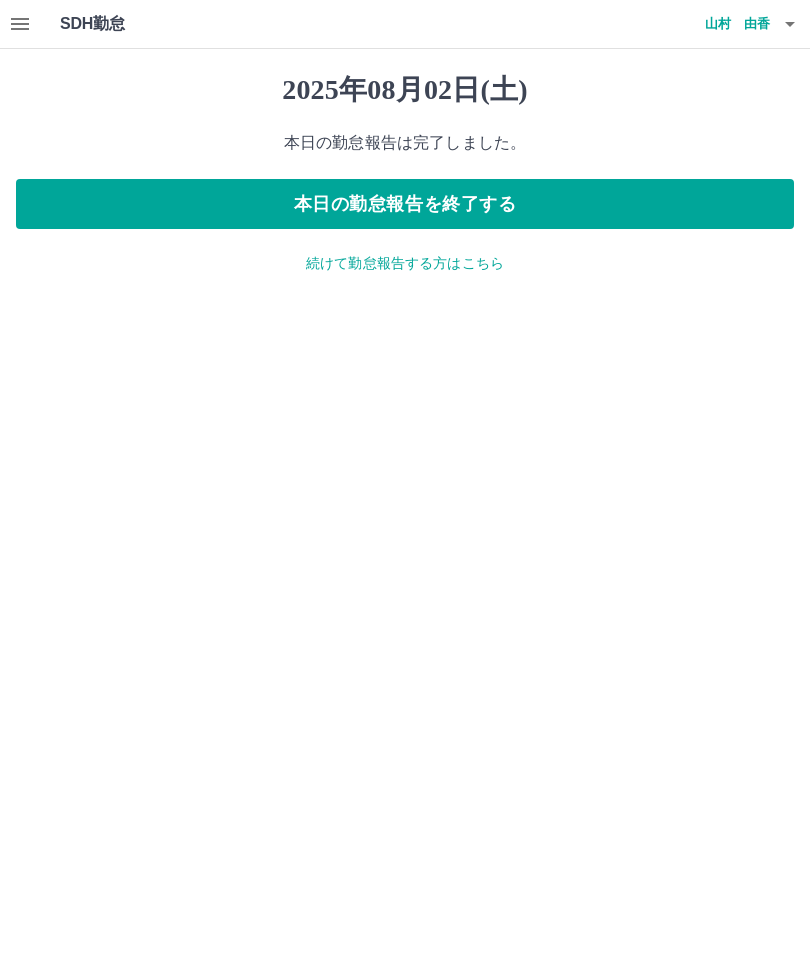 click on "本日の勤怠報告を終了する" at bounding box center (405, 204) 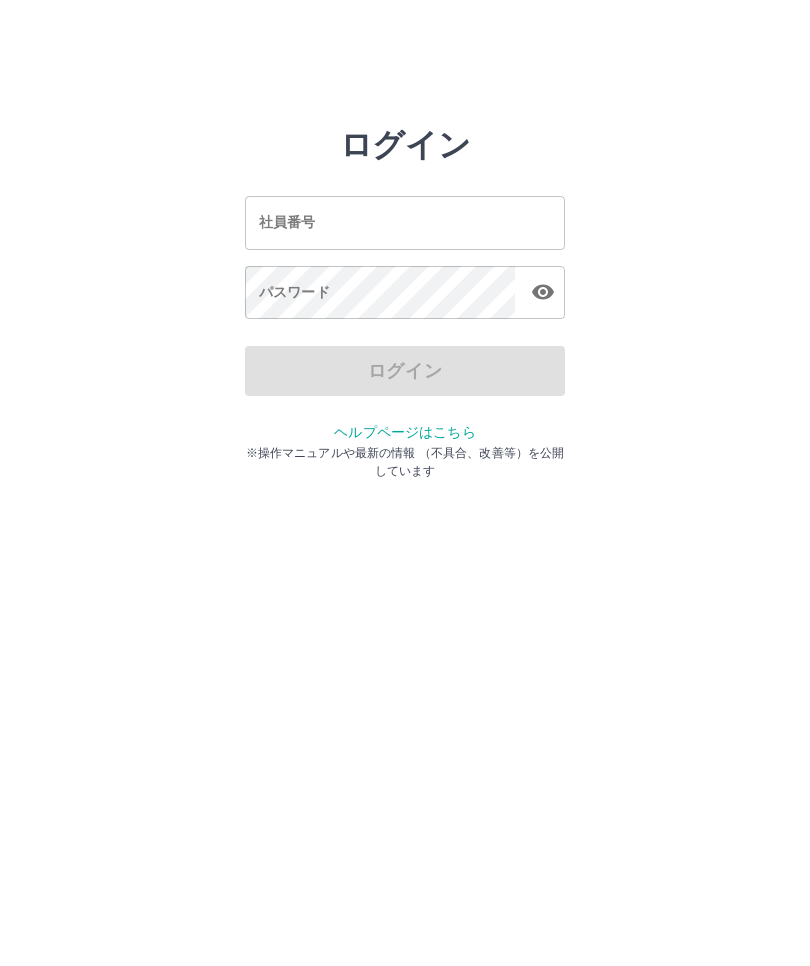 scroll, scrollTop: 0, scrollLeft: 0, axis: both 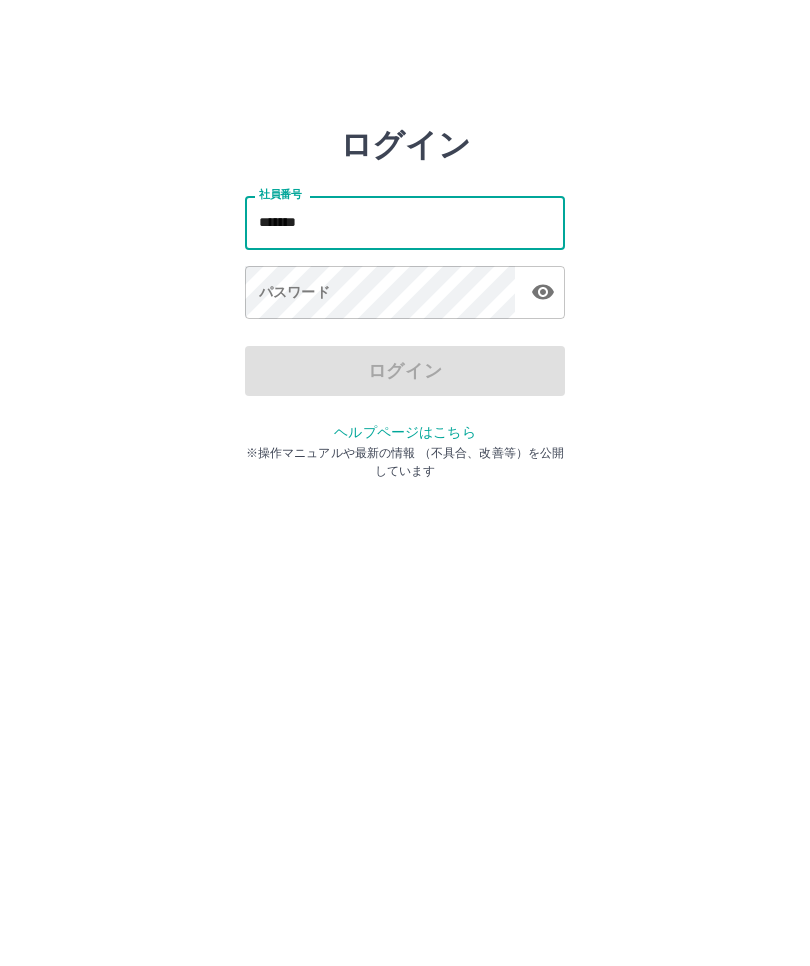 type on "*******" 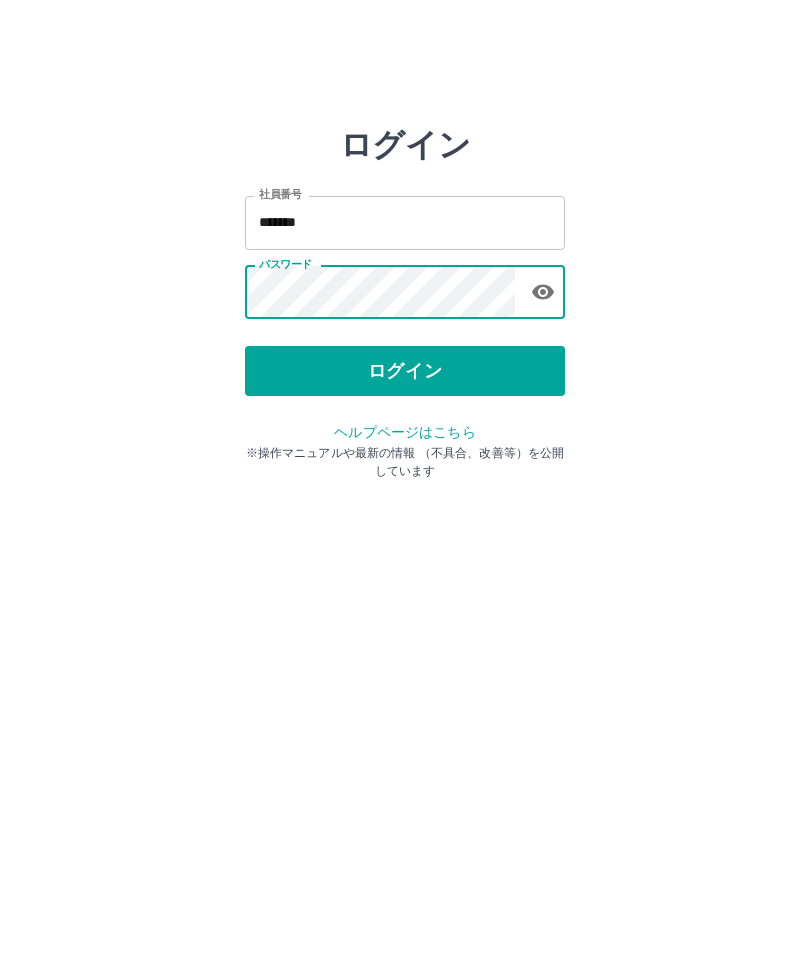 click on "ログイン" at bounding box center (405, 371) 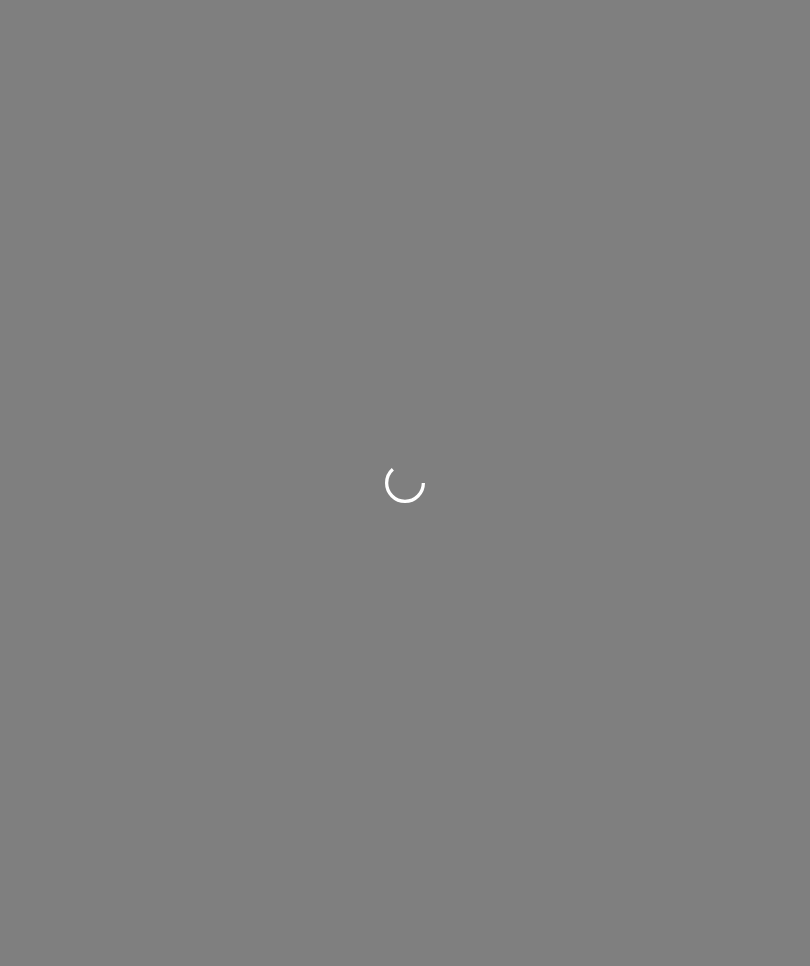 scroll, scrollTop: 0, scrollLeft: 0, axis: both 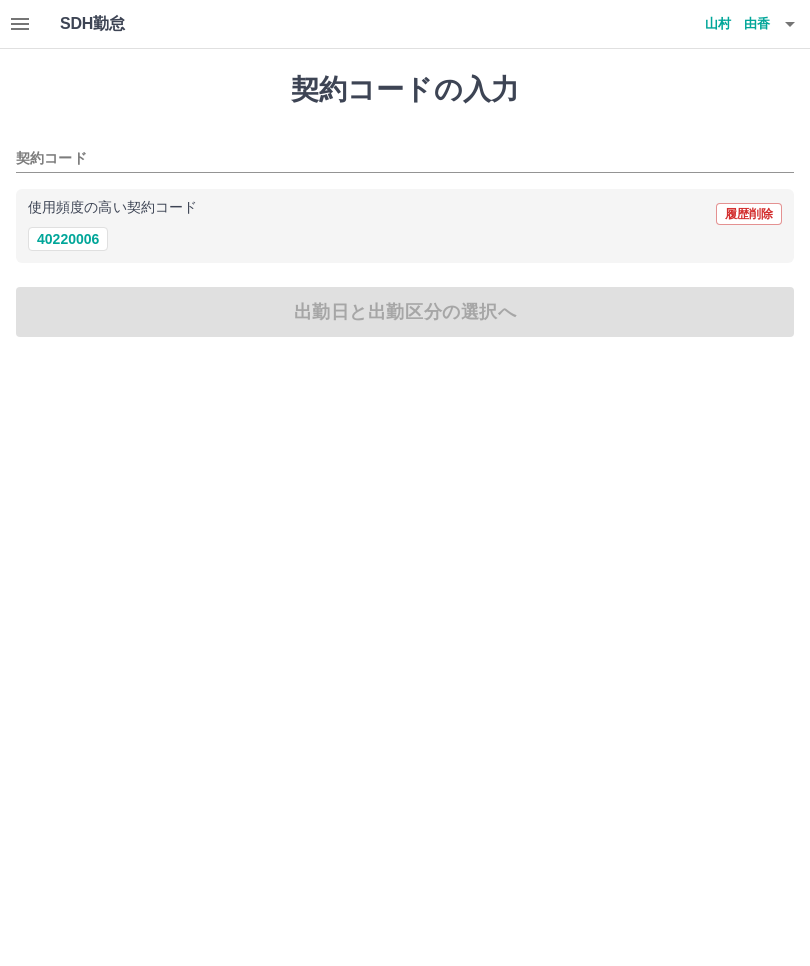 click on "40220006" at bounding box center (68, 239) 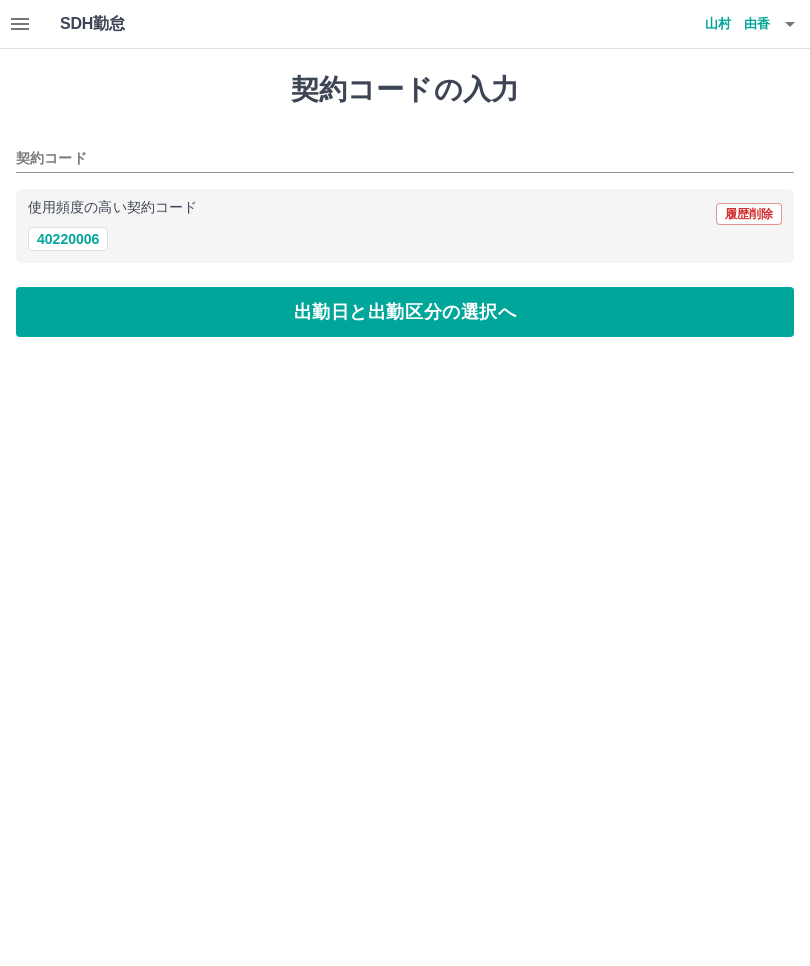 type on "********" 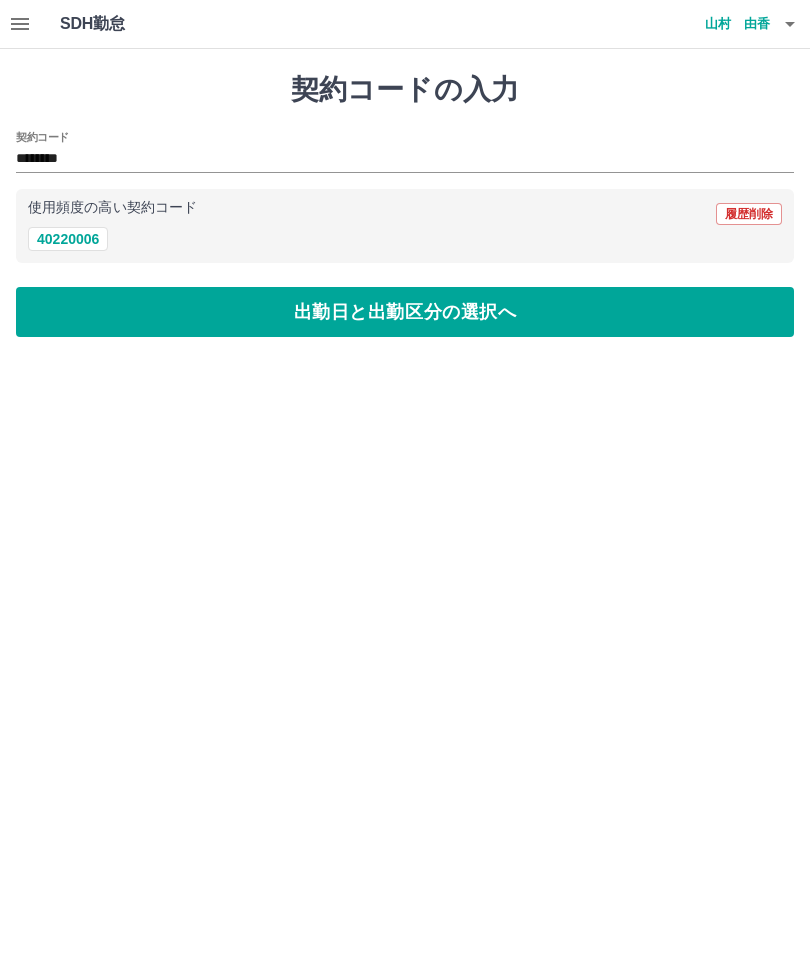 click on "出勤日と出勤区分の選択へ" at bounding box center (405, 312) 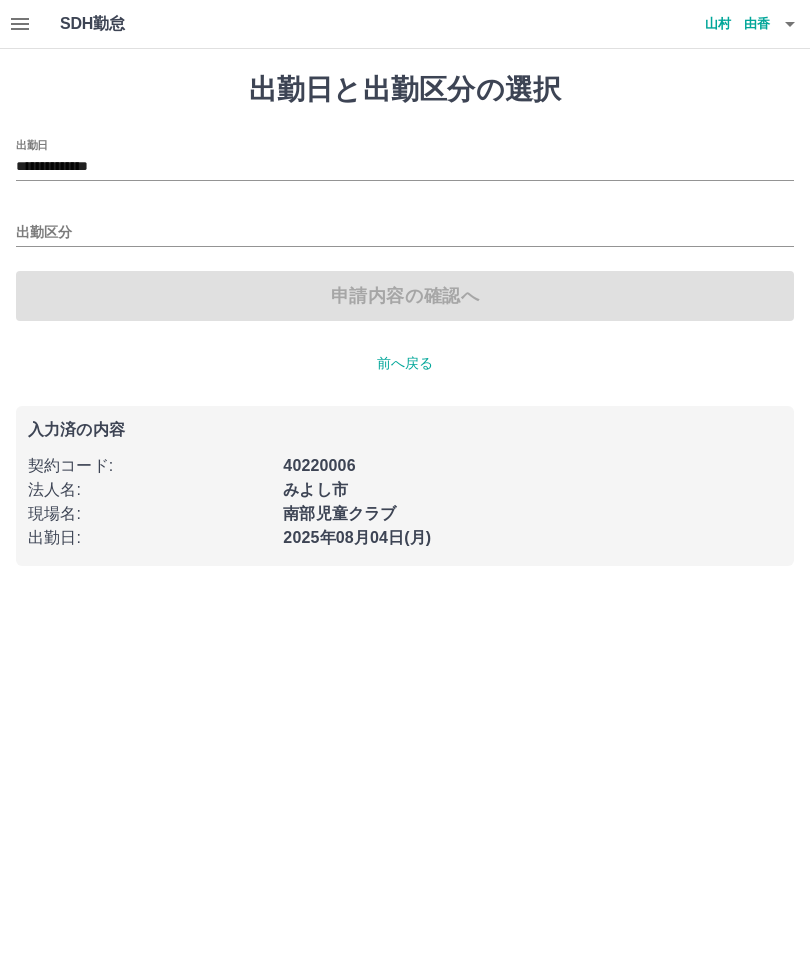 click on "**********" at bounding box center (405, 167) 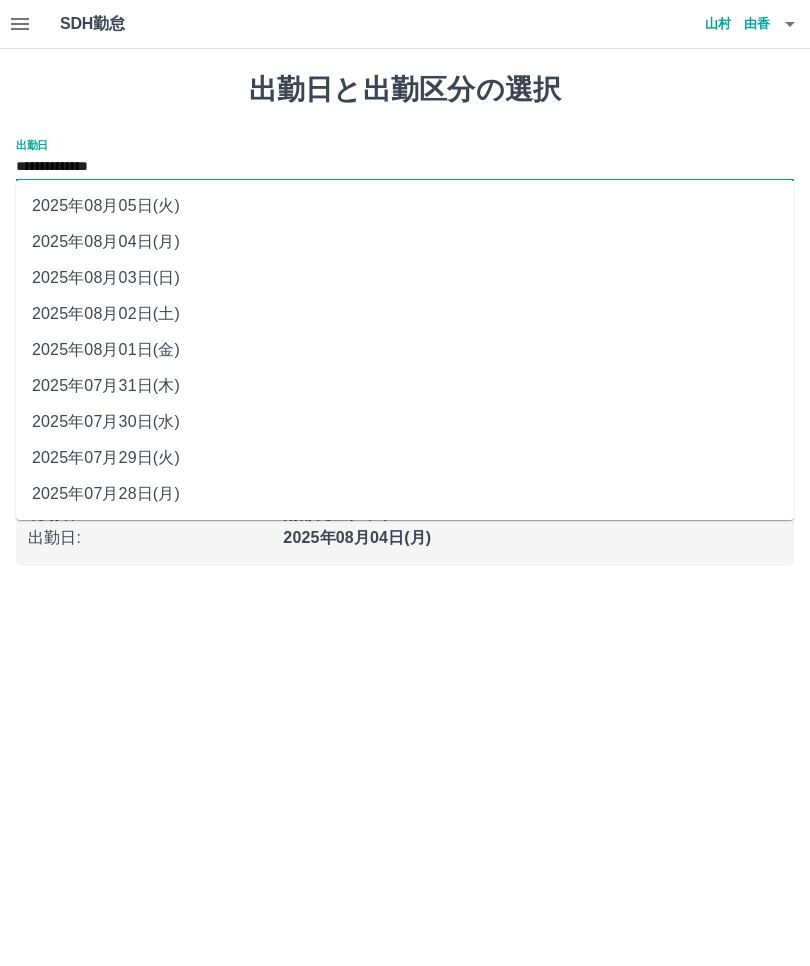 click on "2025年08月03日(日)" at bounding box center (405, 278) 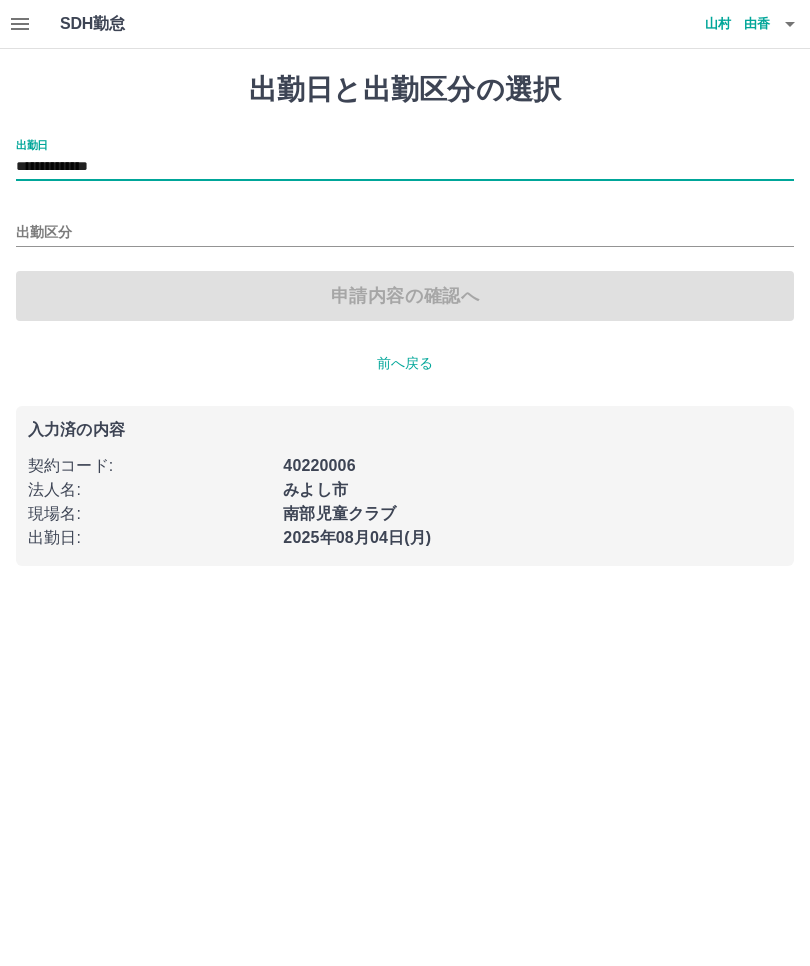 click on "出勤区分" at bounding box center [405, 233] 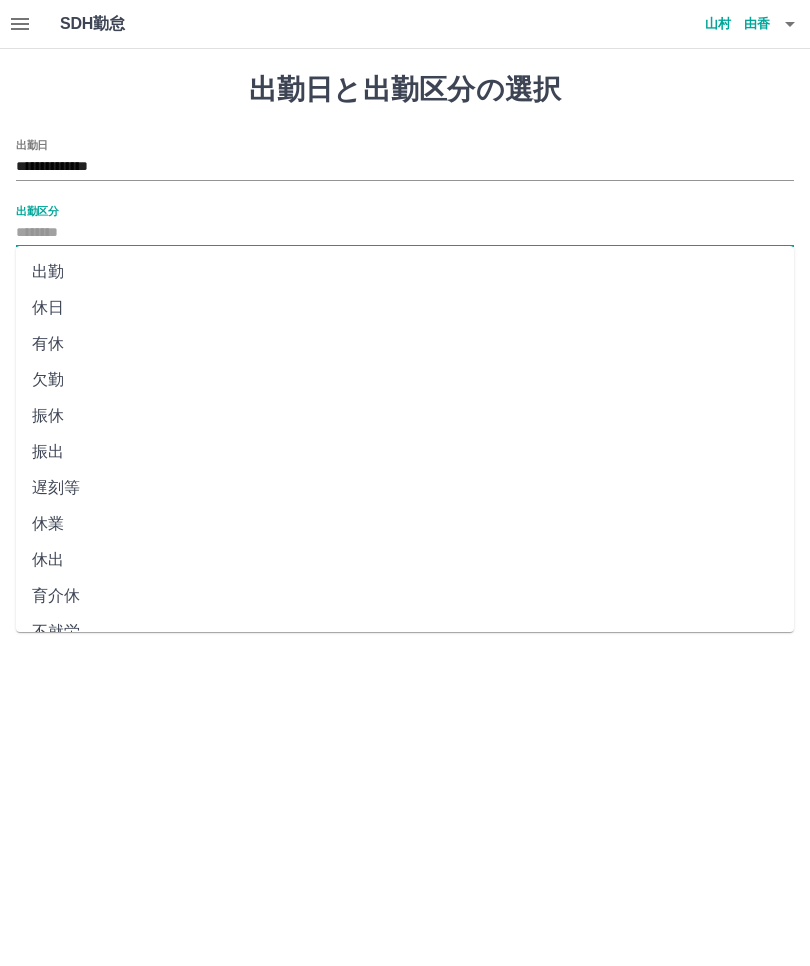 click on "出勤区分" at bounding box center [405, 226] 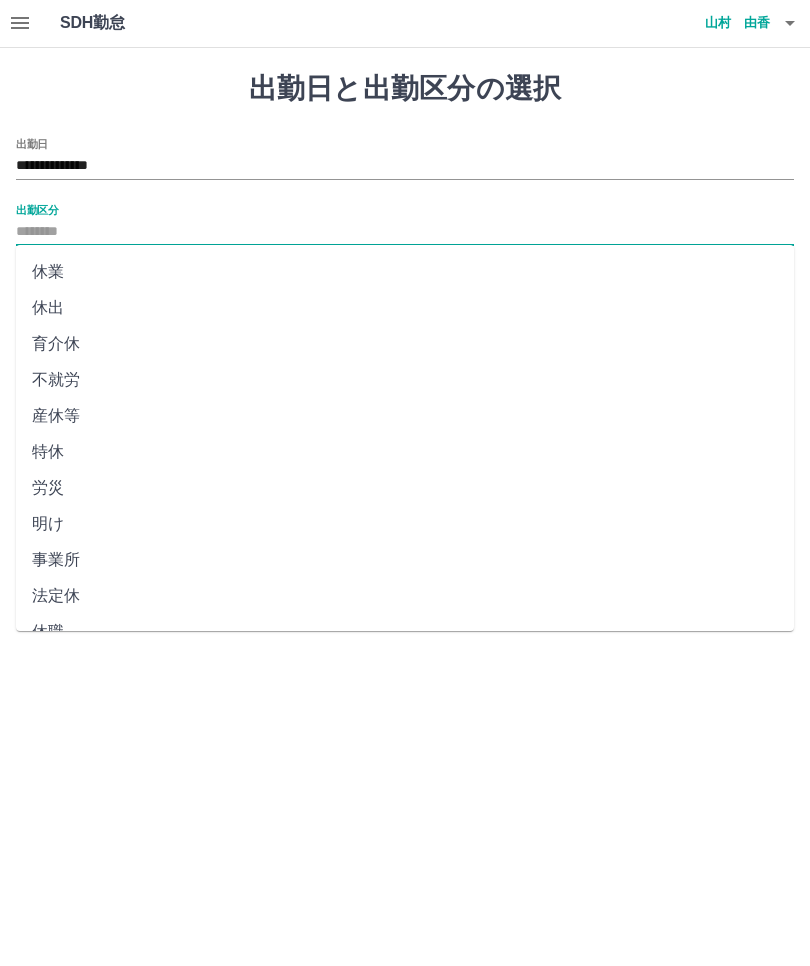 scroll, scrollTop: 250, scrollLeft: 0, axis: vertical 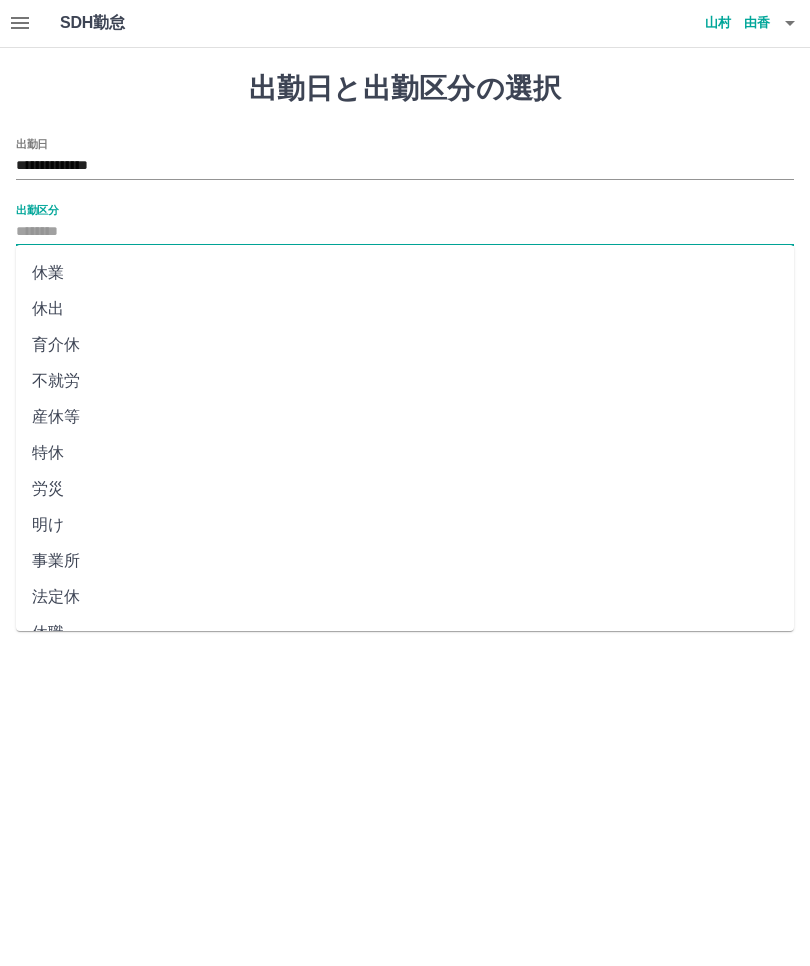 click on "法定休" at bounding box center [405, 598] 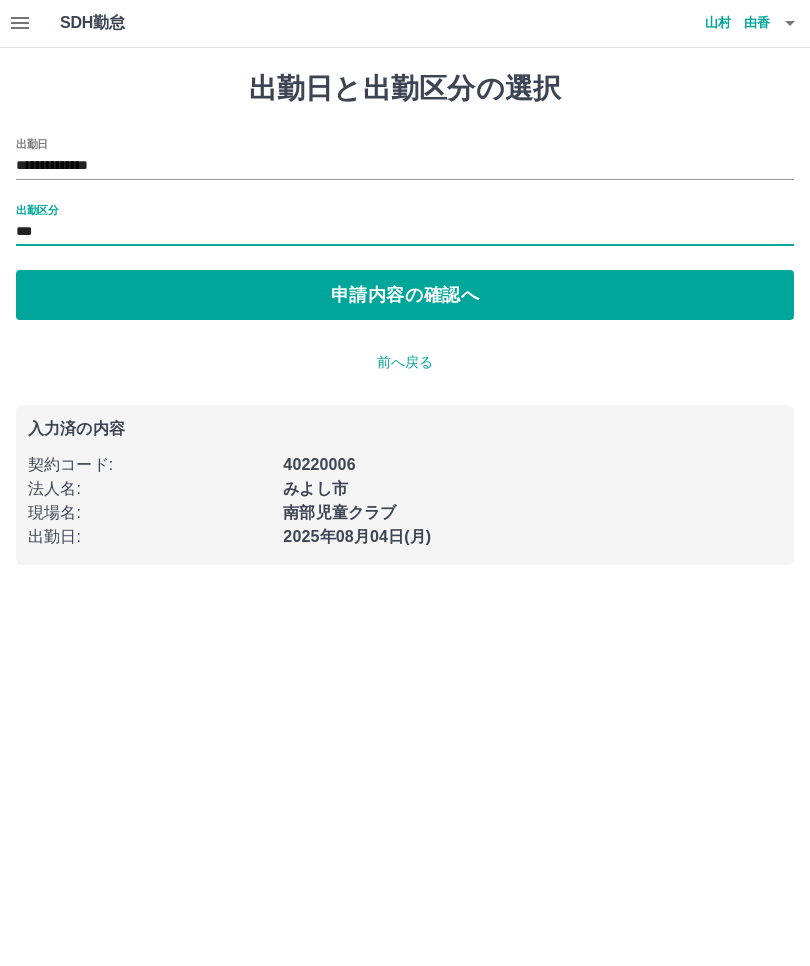 click on "申請内容の確認へ" at bounding box center [405, 296] 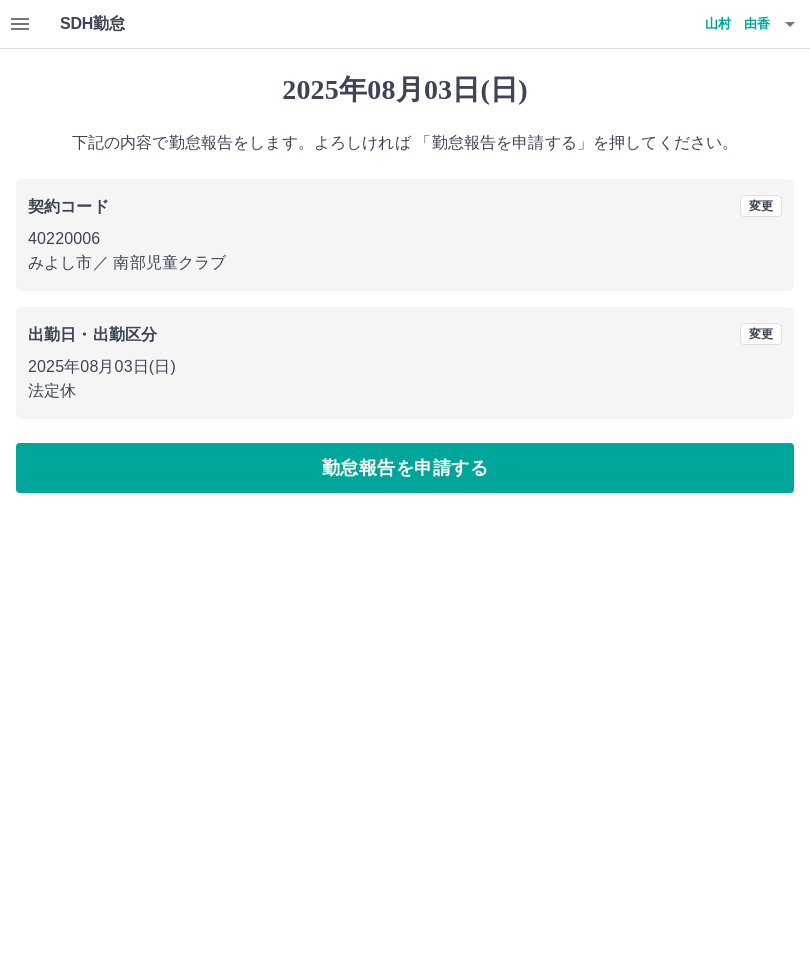 click on "勤怠報告を申請する" at bounding box center [405, 468] 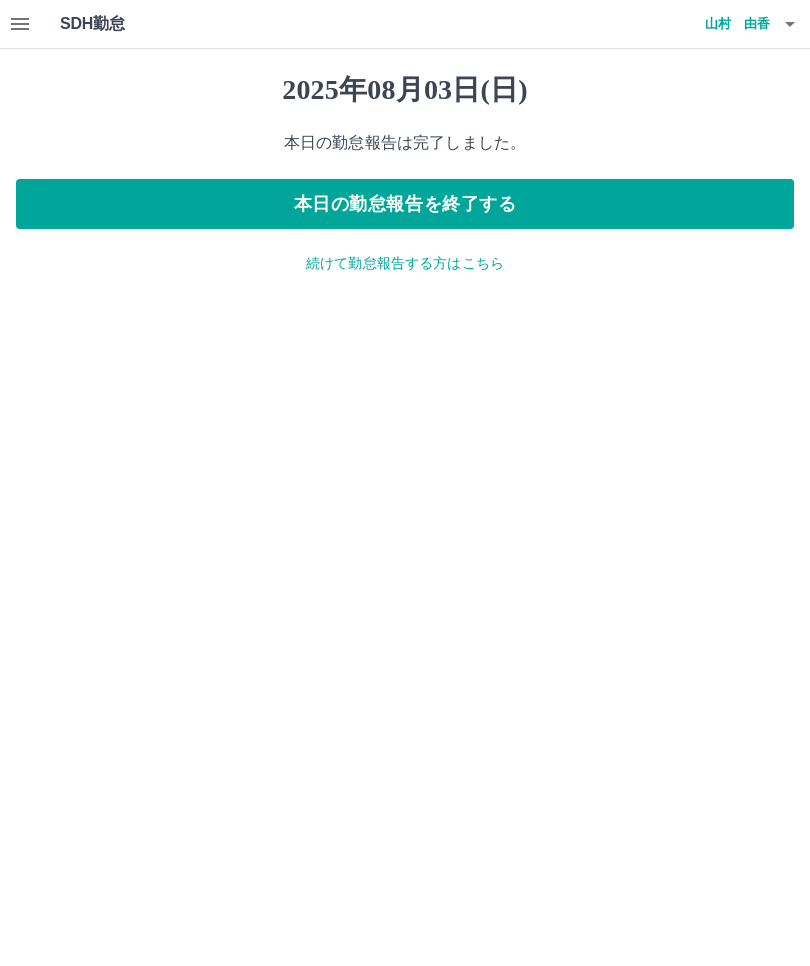 click on "本日の勤怠報告を終了する" at bounding box center [405, 204] 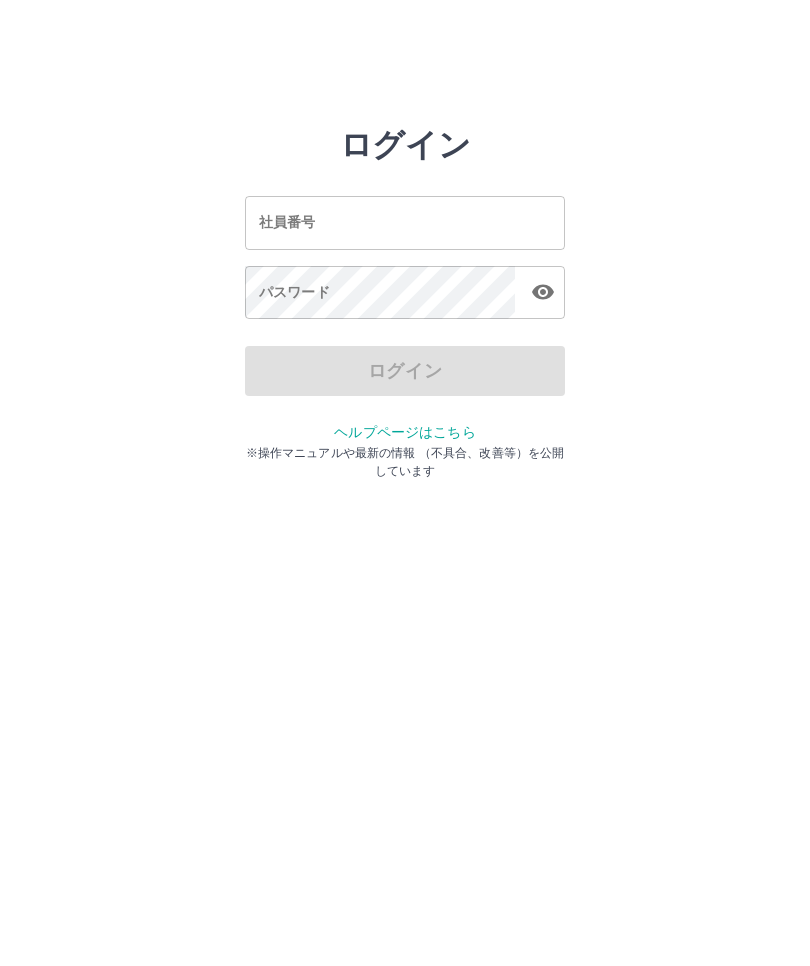 scroll, scrollTop: 0, scrollLeft: 0, axis: both 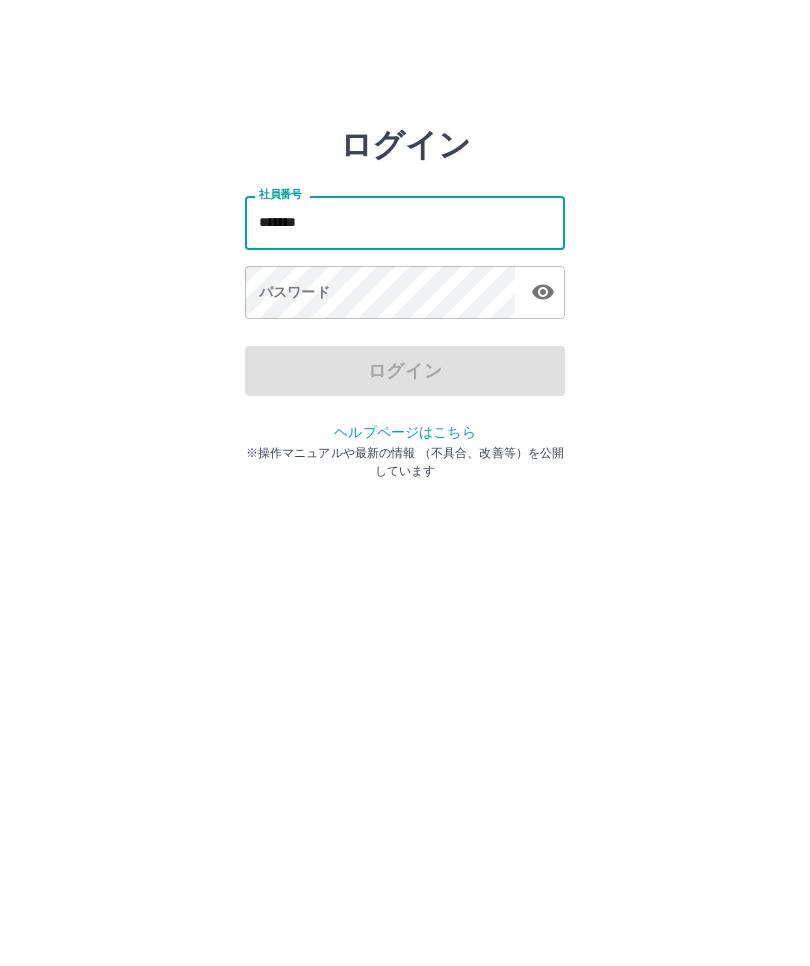 type on "*******" 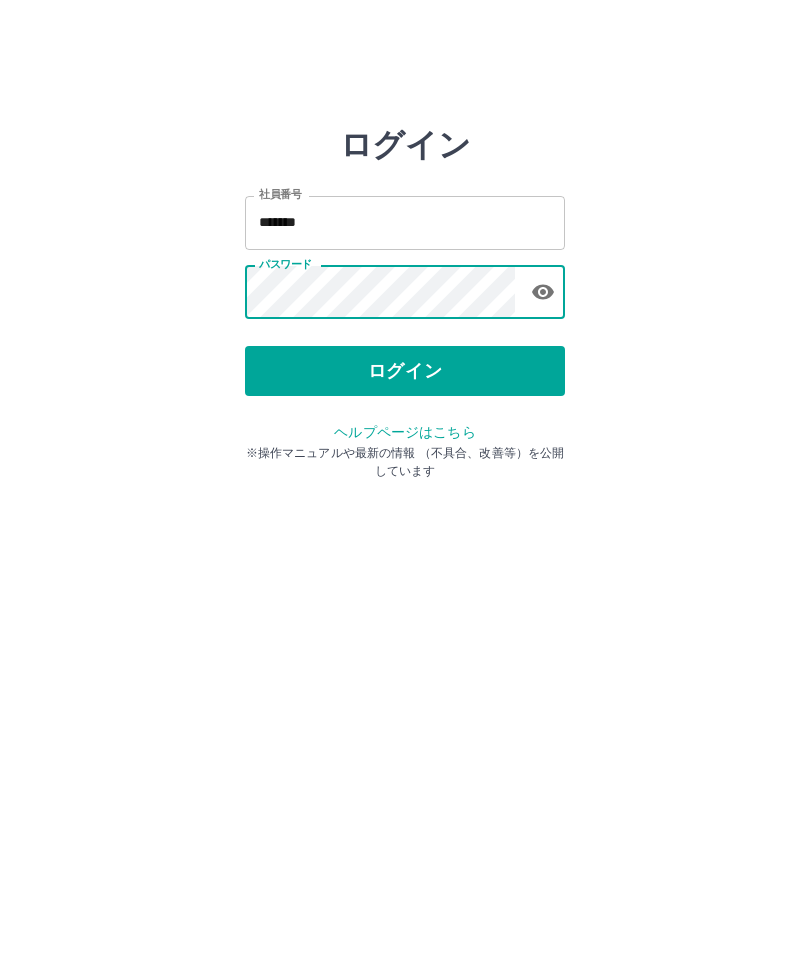 click on "ログイン" at bounding box center (405, 371) 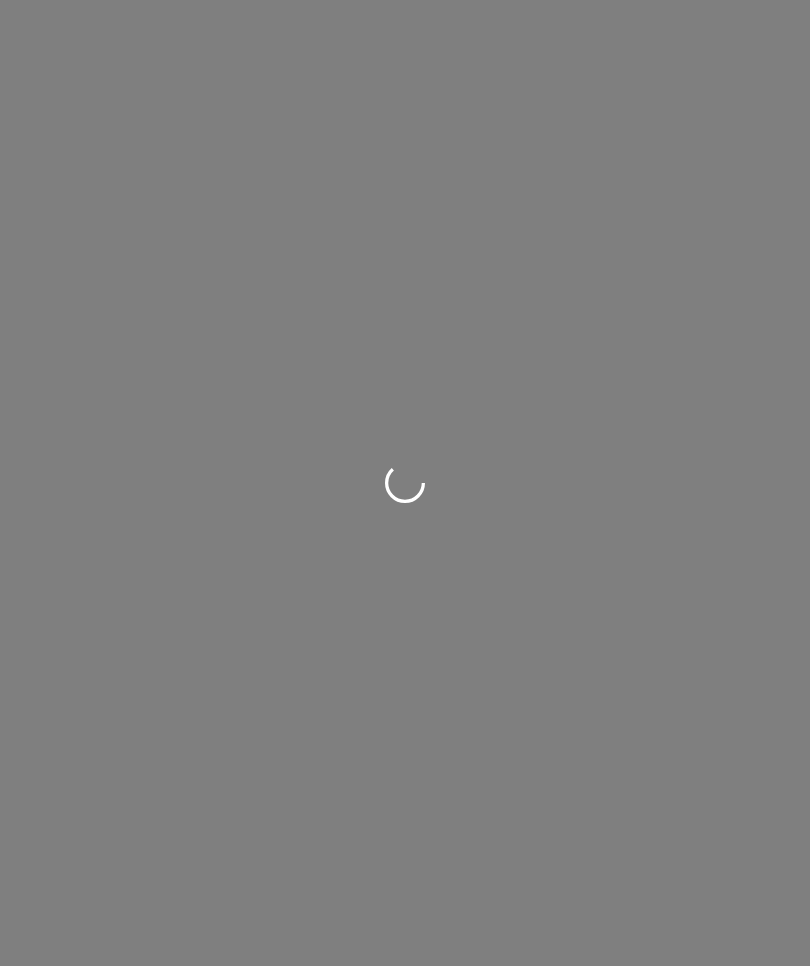 scroll, scrollTop: 0, scrollLeft: 0, axis: both 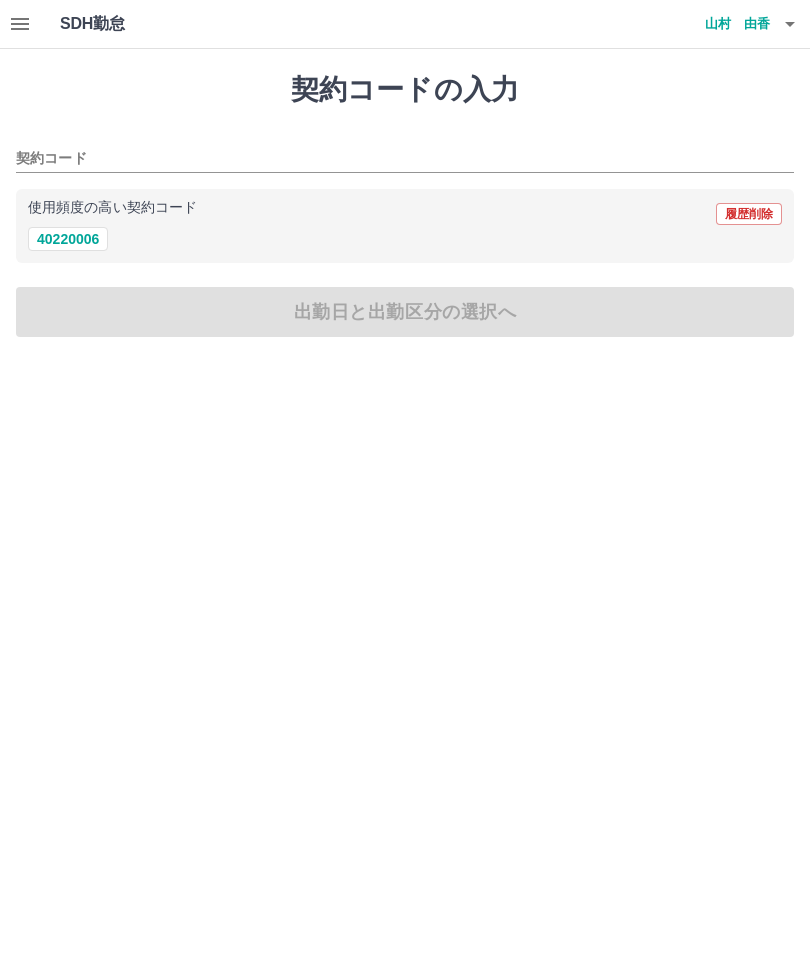 click 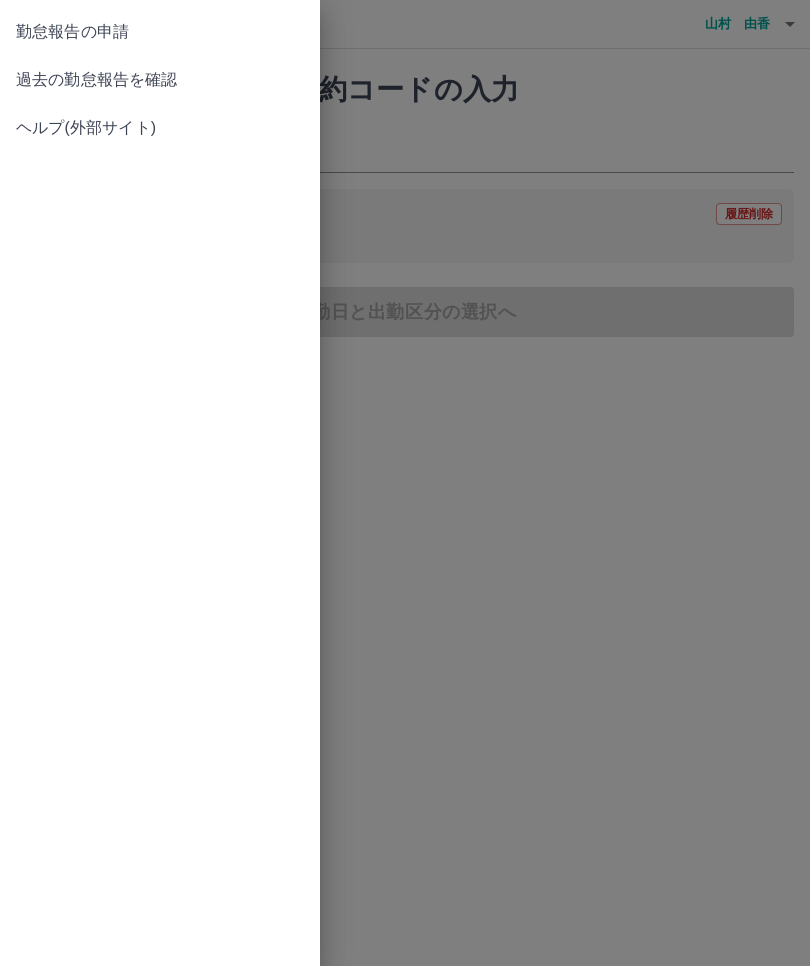 click on "過去の勤怠報告を確認" at bounding box center [160, 80] 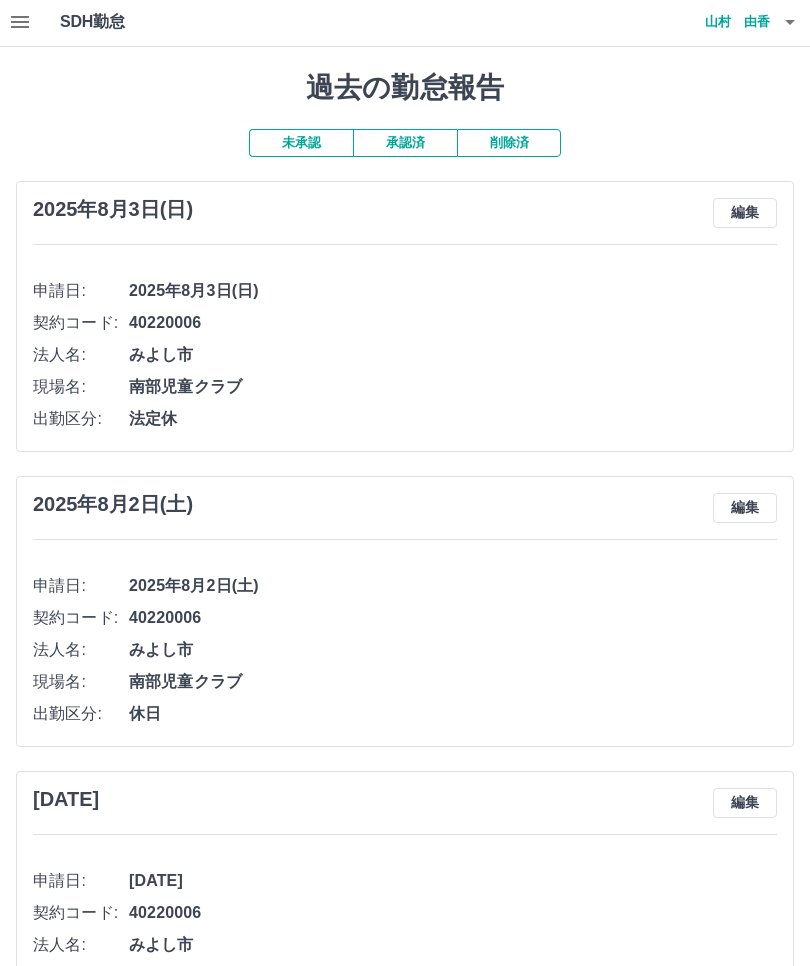 scroll, scrollTop: 0, scrollLeft: 0, axis: both 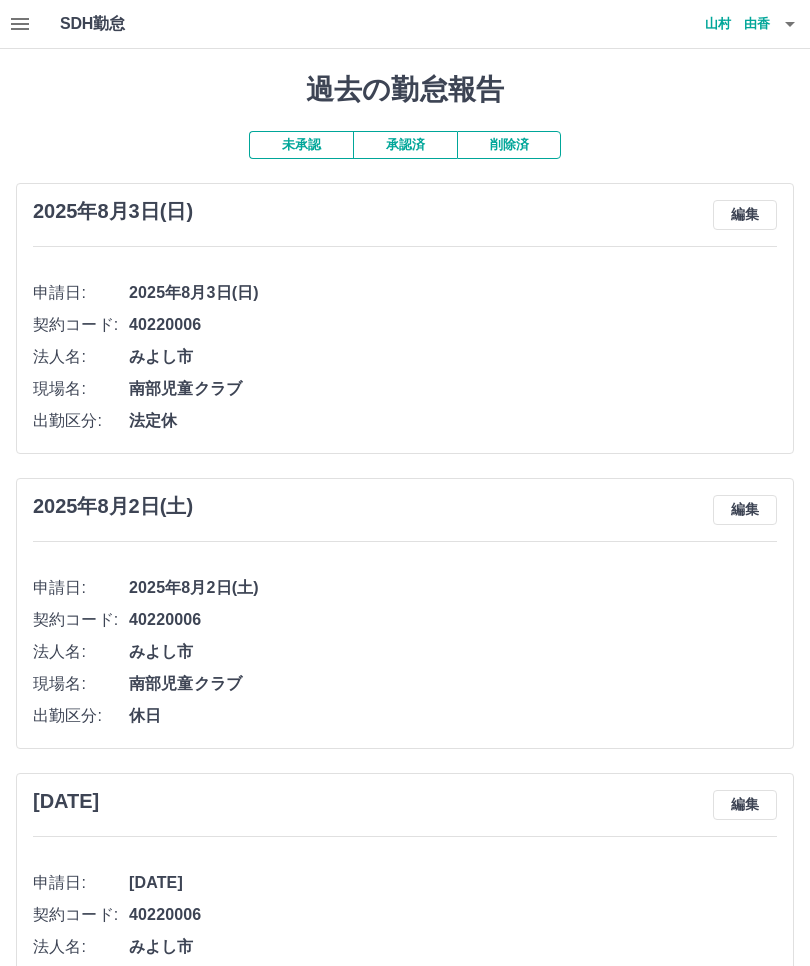 click on "承認済" at bounding box center [405, 145] 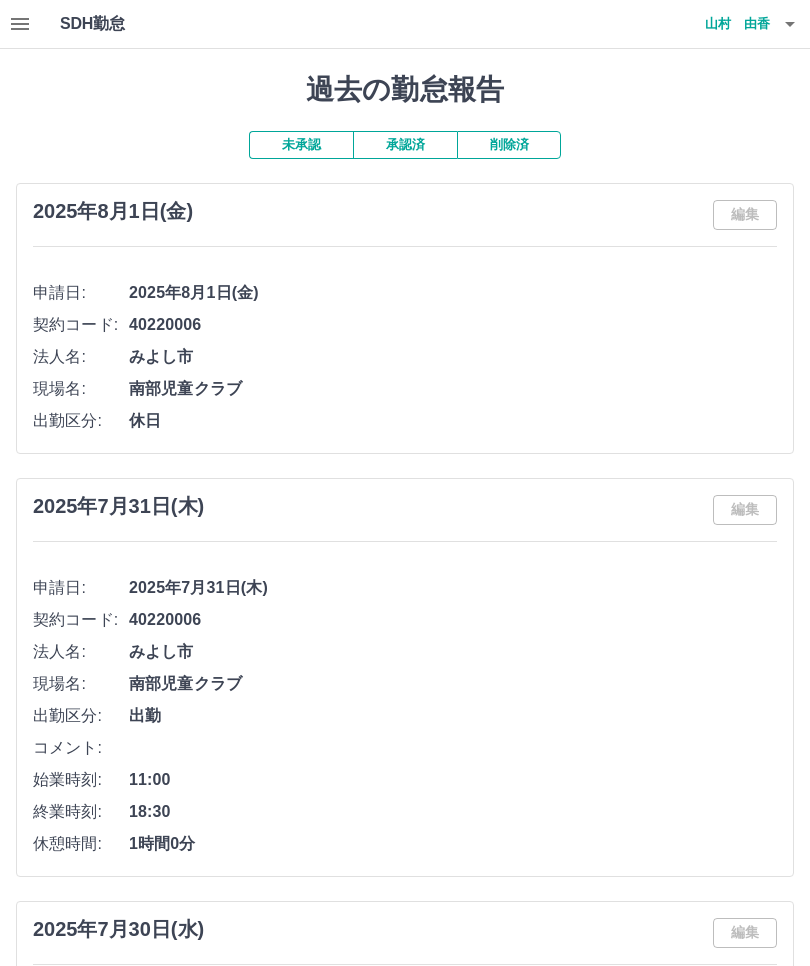 click on "未承認" at bounding box center (301, 145) 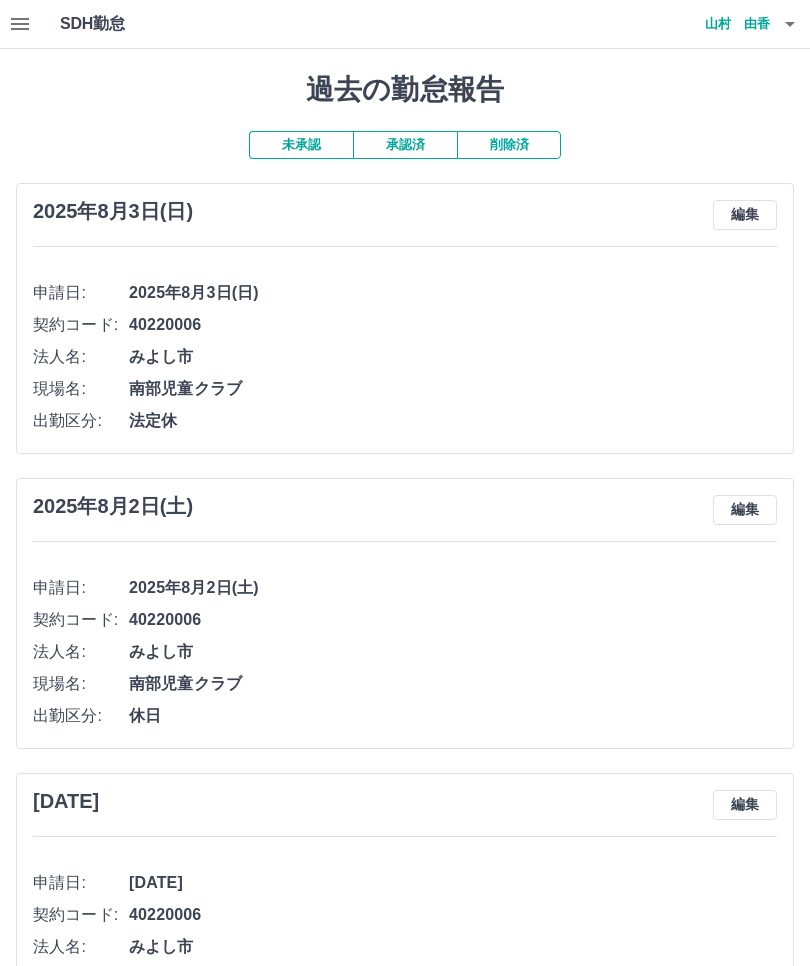 click 